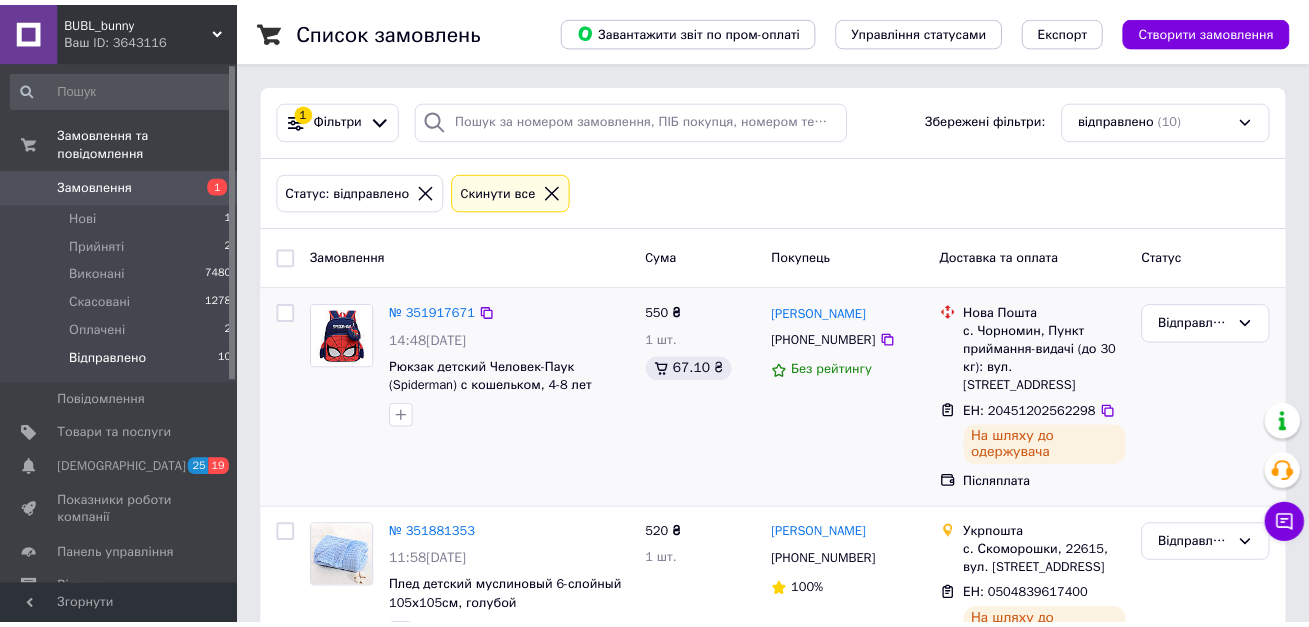 scroll, scrollTop: 0, scrollLeft: 0, axis: both 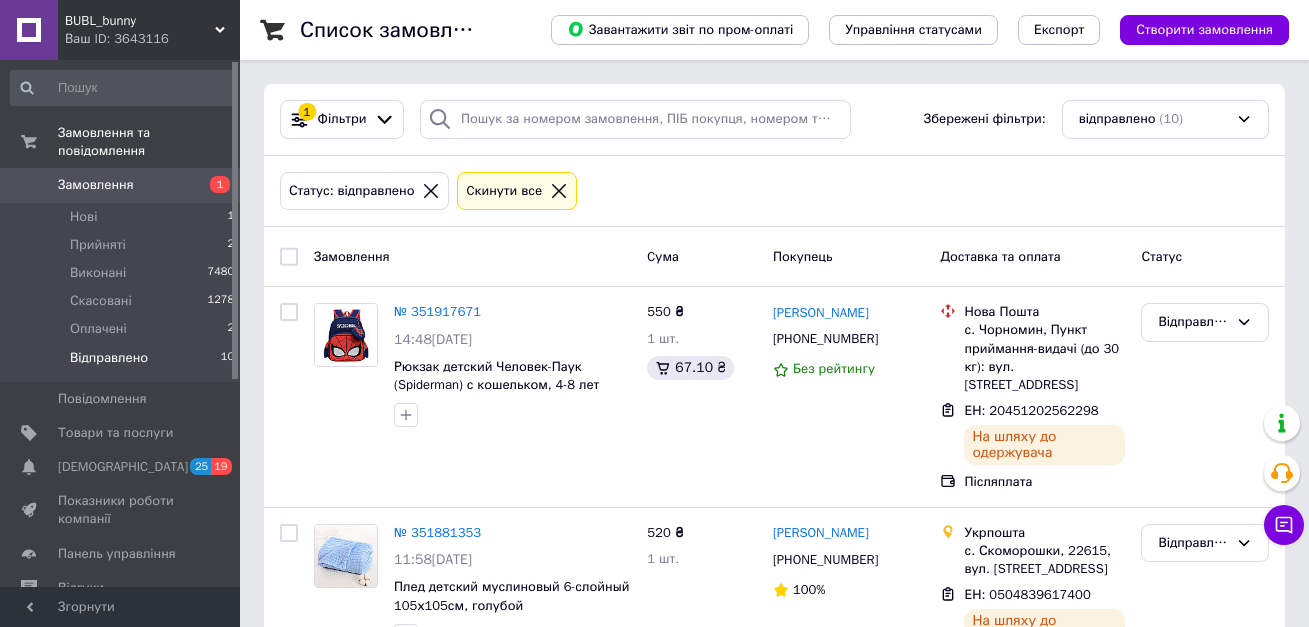click on "Замовлення" at bounding box center [96, 185] 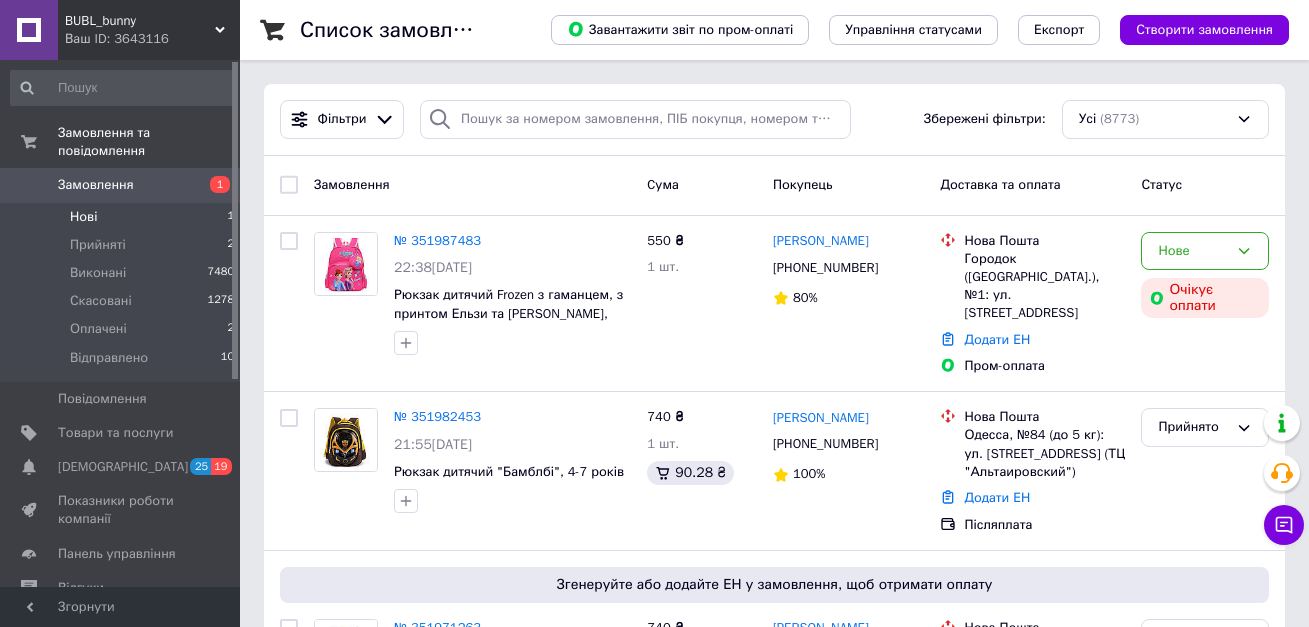 click on "Нові" at bounding box center [83, 217] 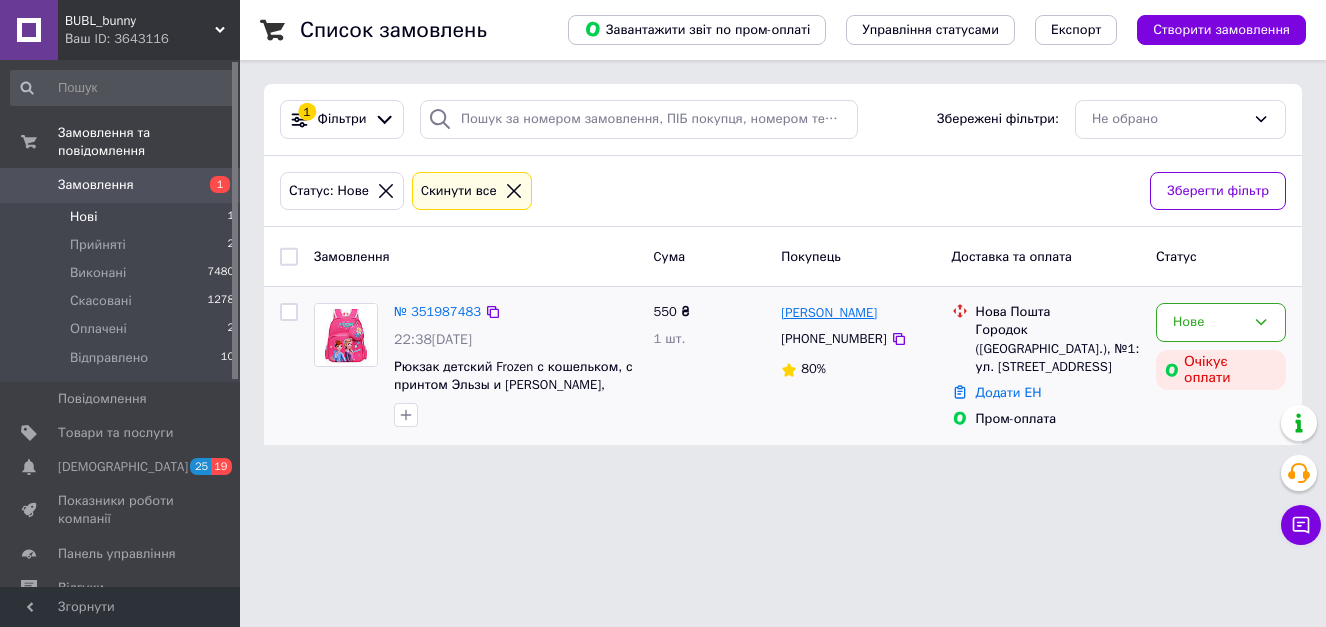 click on "[PERSON_NAME]" at bounding box center [829, 313] 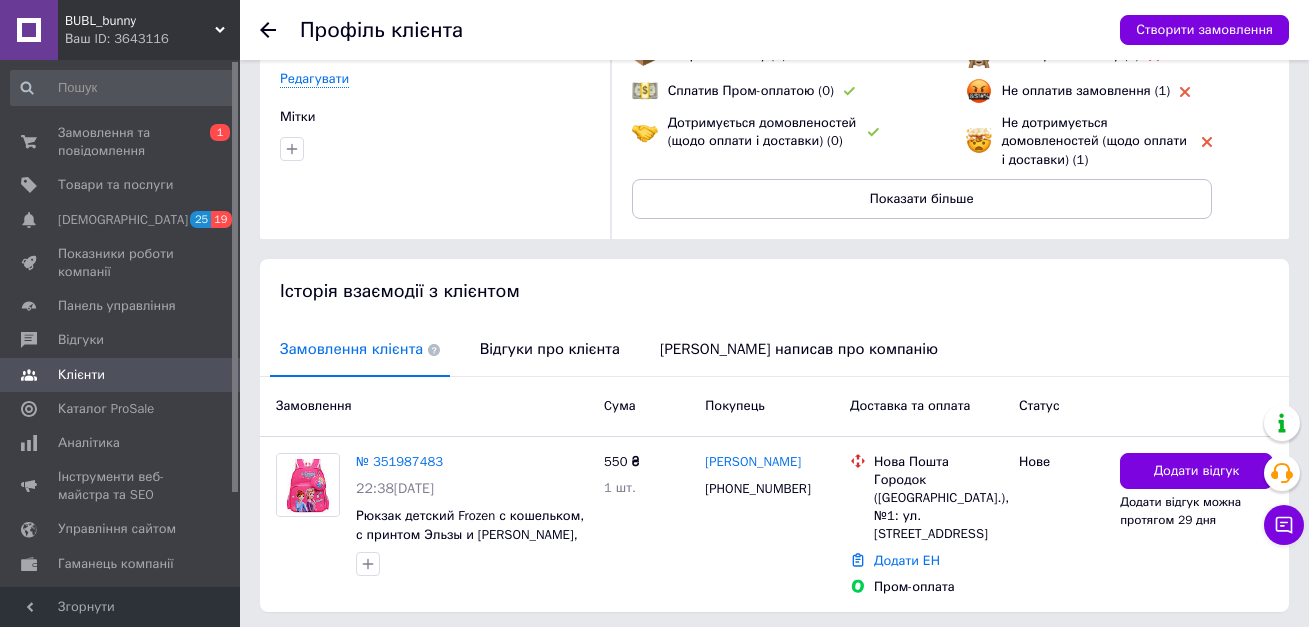 scroll, scrollTop: 200, scrollLeft: 0, axis: vertical 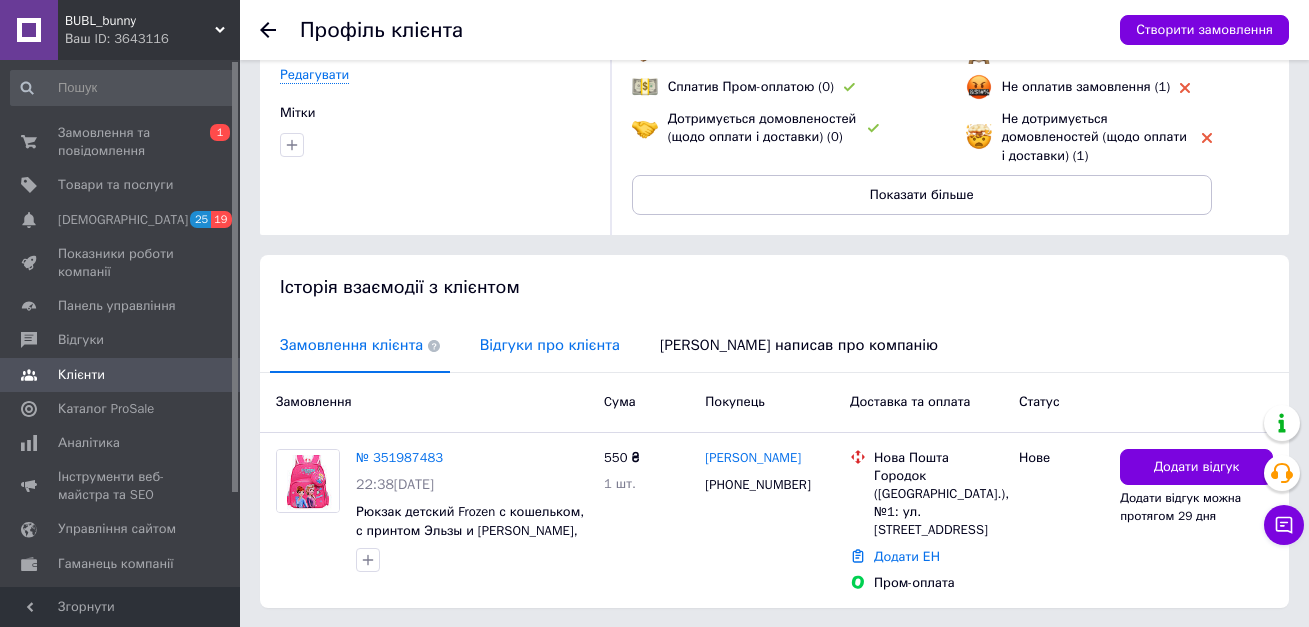 click on "Відгуки про клієнта" at bounding box center [550, 345] 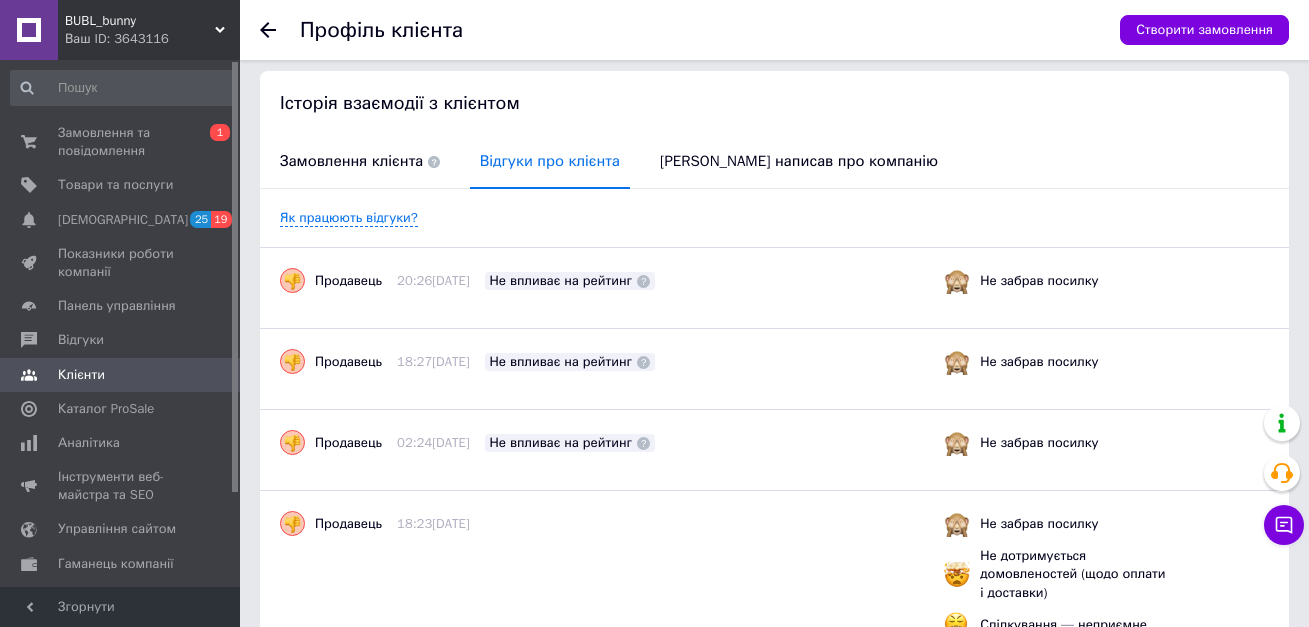 scroll, scrollTop: 375, scrollLeft: 0, axis: vertical 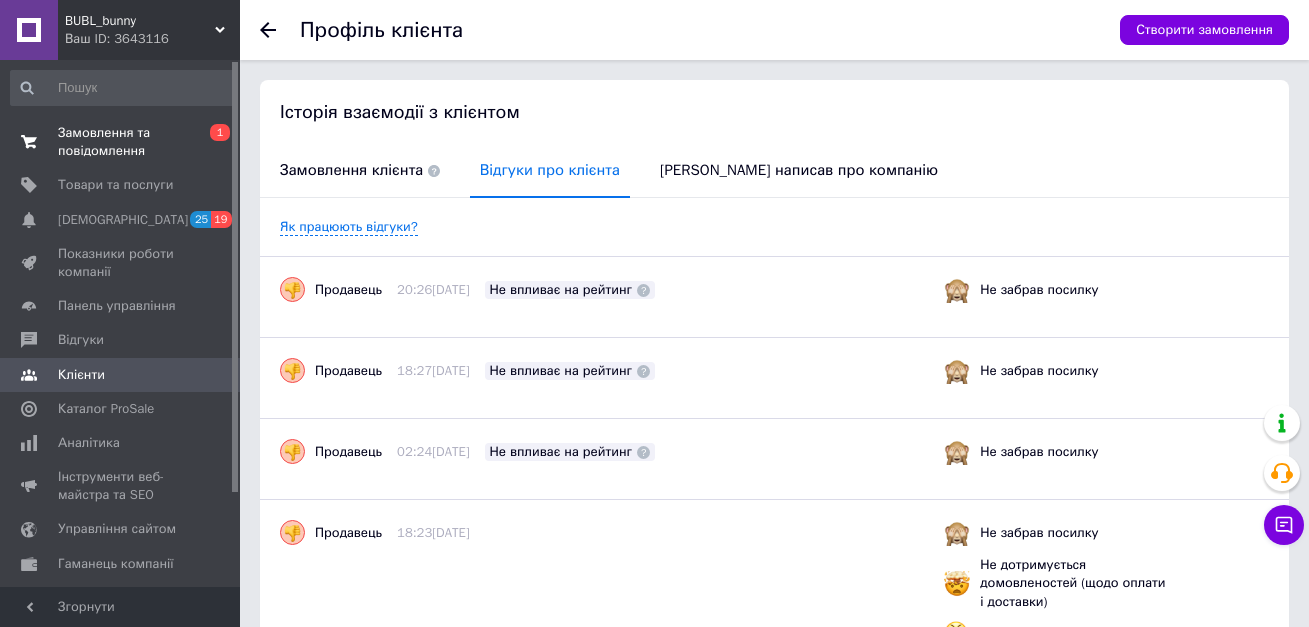 click on "Замовлення та повідомлення" at bounding box center (121, 142) 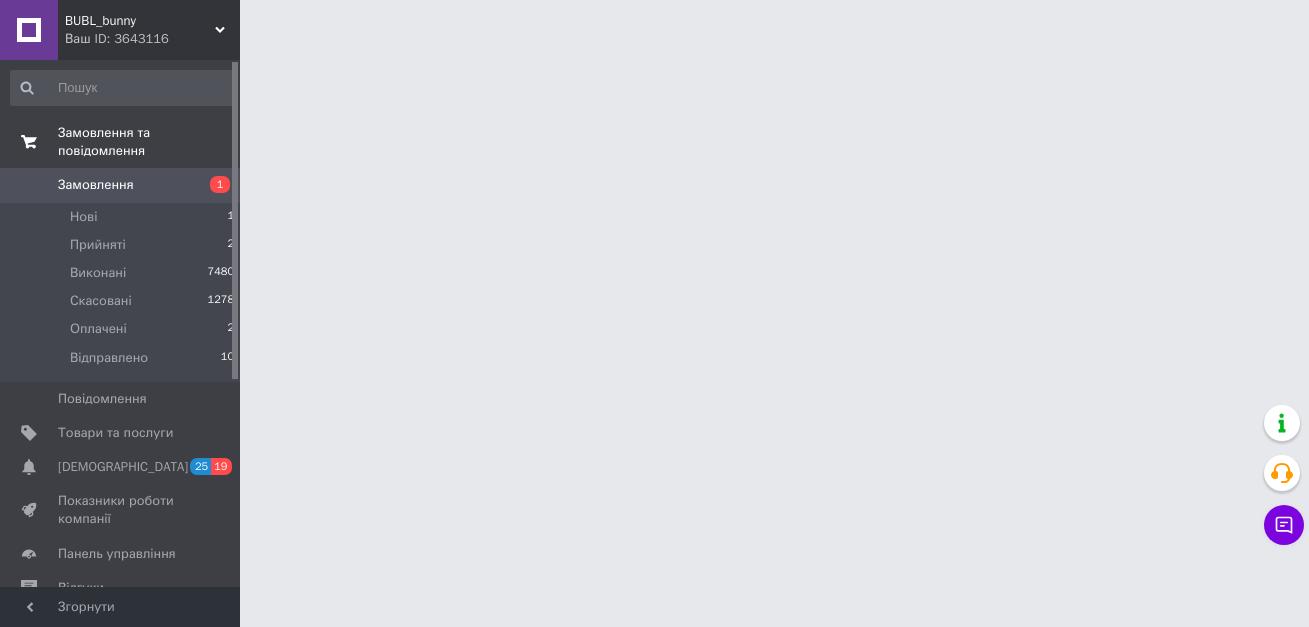 scroll, scrollTop: 0, scrollLeft: 0, axis: both 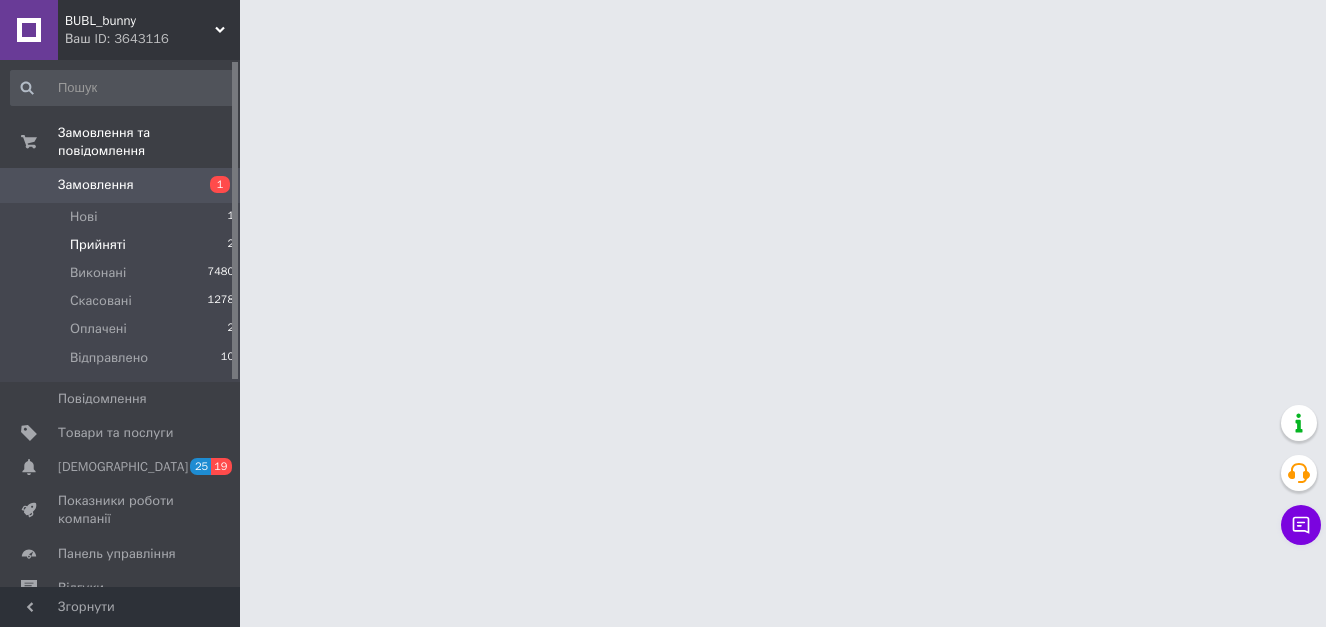 click on "Прийняті" at bounding box center (98, 245) 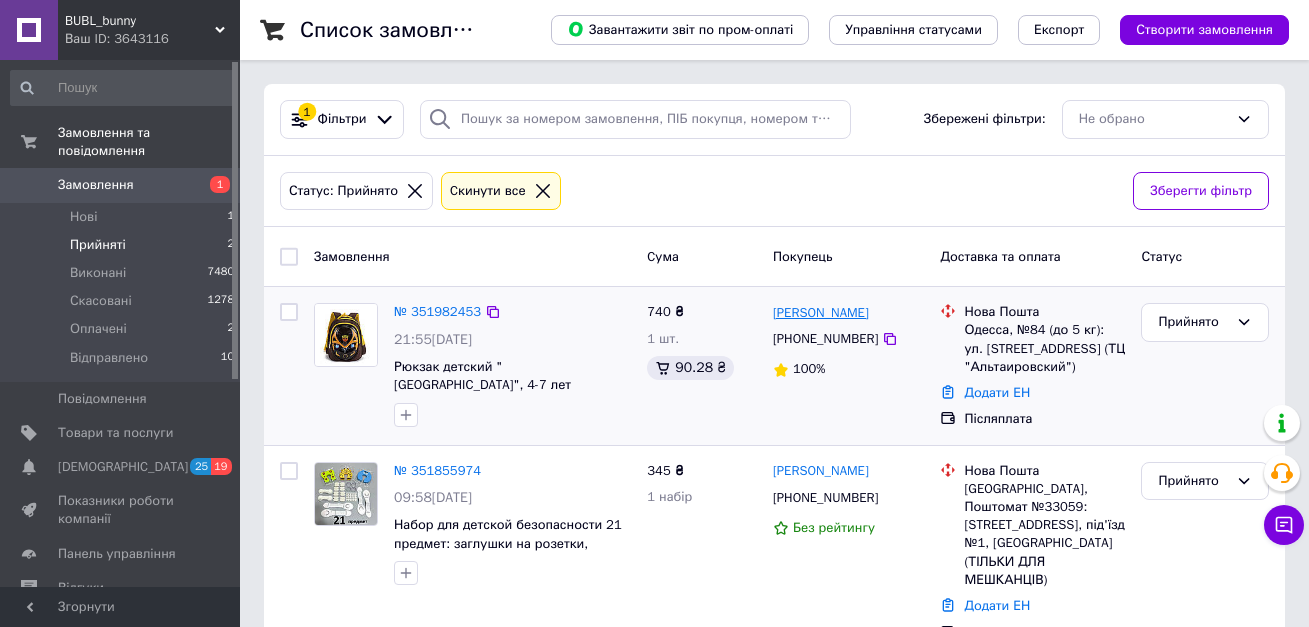 click on "[PERSON_NAME]" at bounding box center [821, 313] 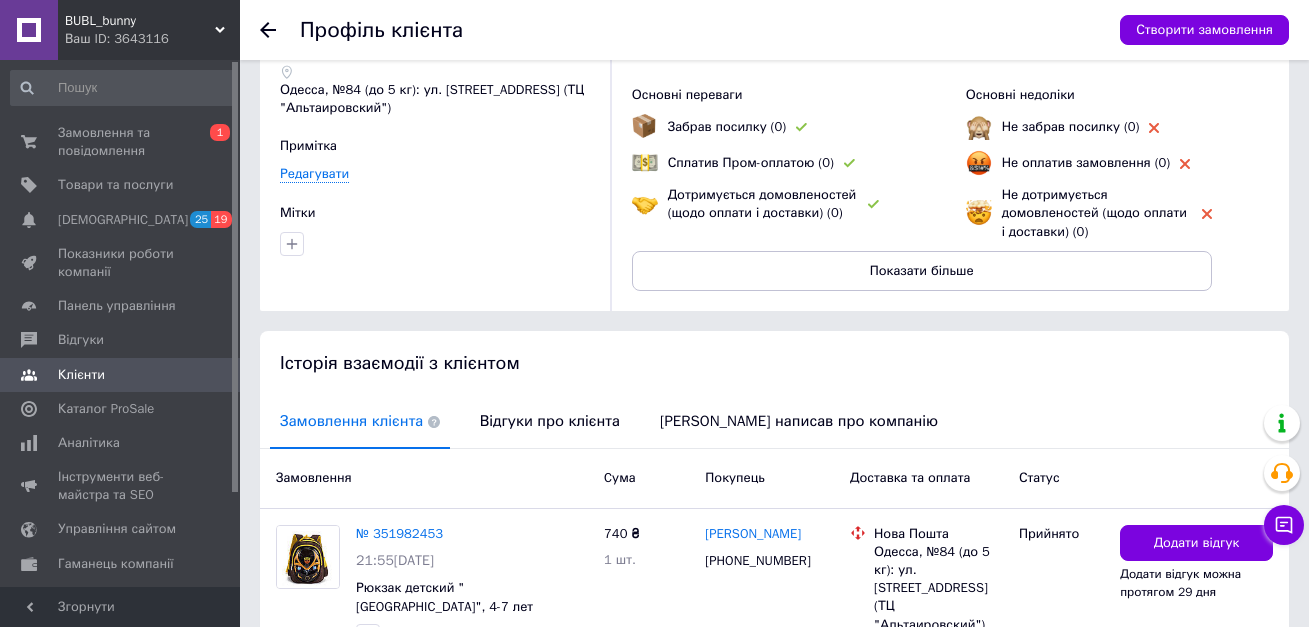 scroll, scrollTop: 261, scrollLeft: 0, axis: vertical 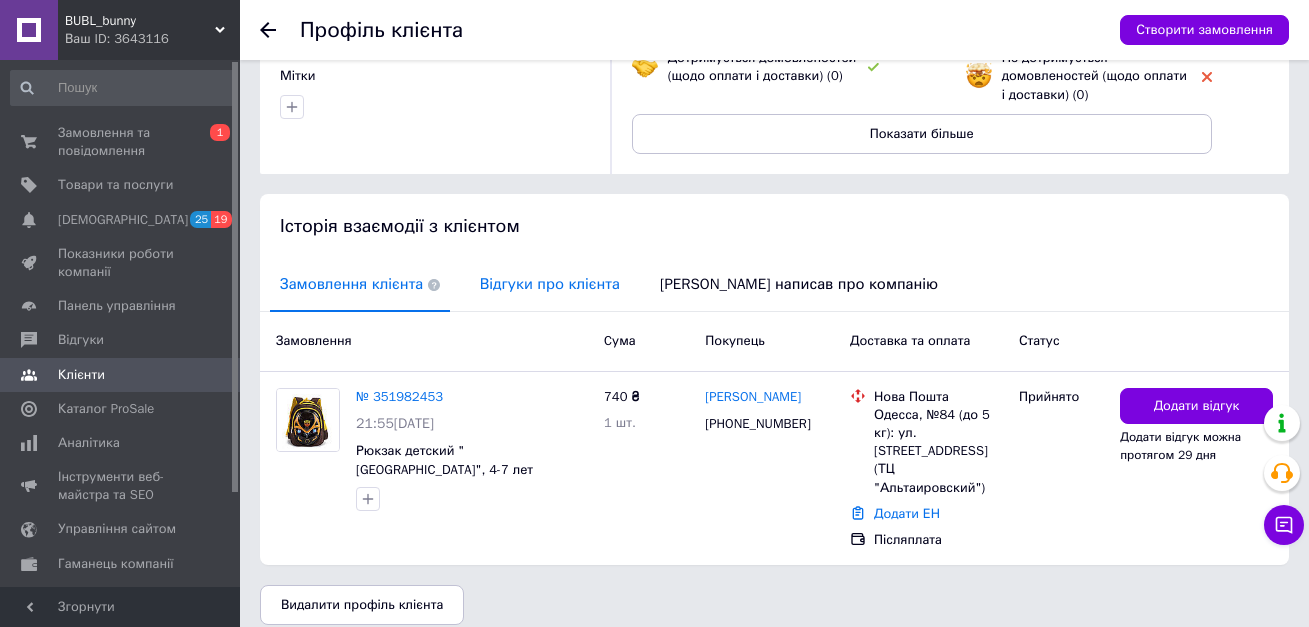 click on "Відгуки про клієнта" at bounding box center (550, 284) 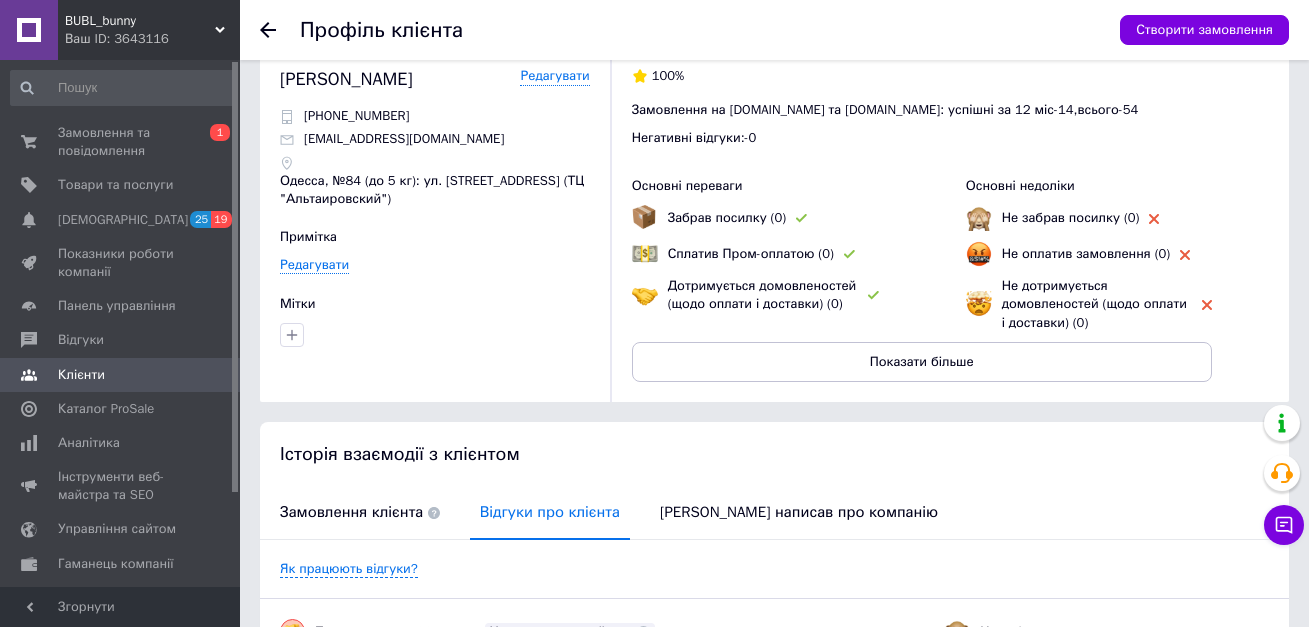 scroll, scrollTop: 0, scrollLeft: 0, axis: both 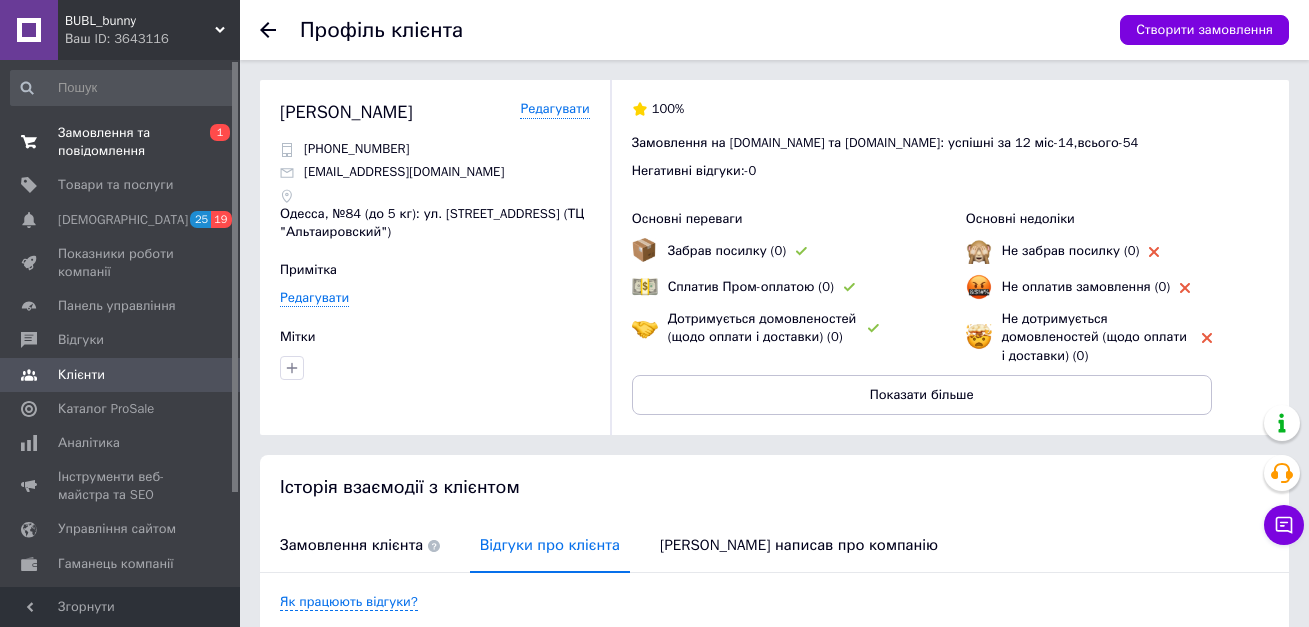 click on "Замовлення та повідомлення" at bounding box center (121, 142) 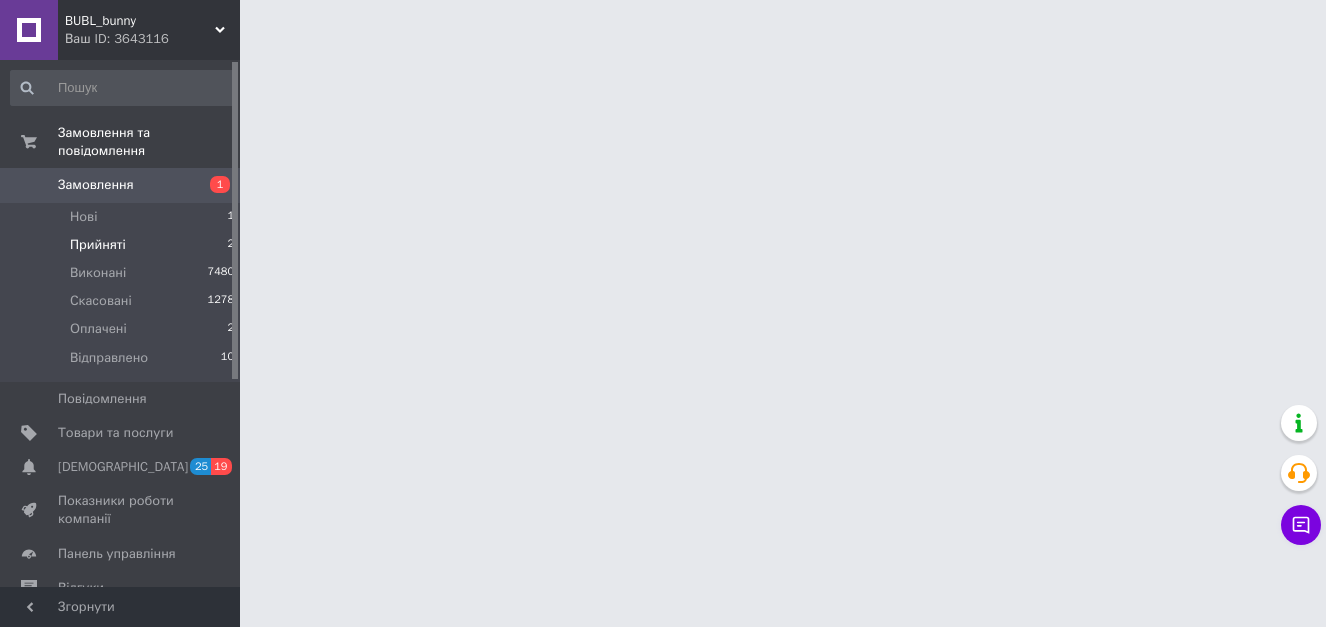 click on "Прийняті" at bounding box center [98, 245] 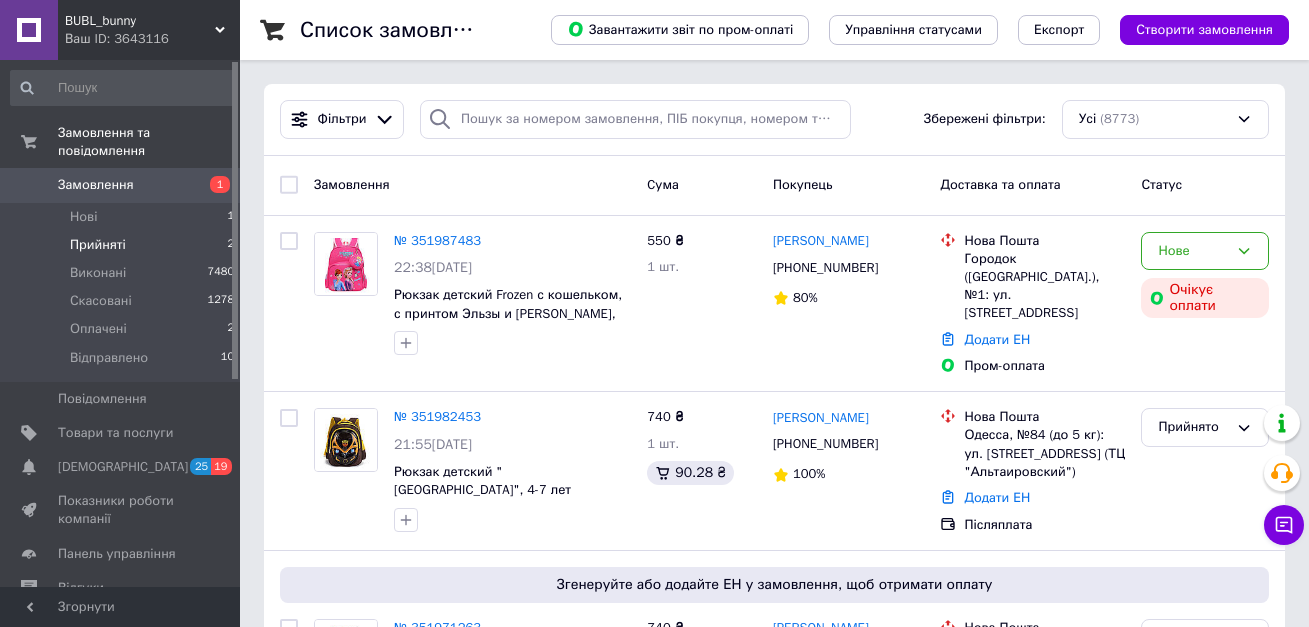 click on "Прийняті" at bounding box center (98, 245) 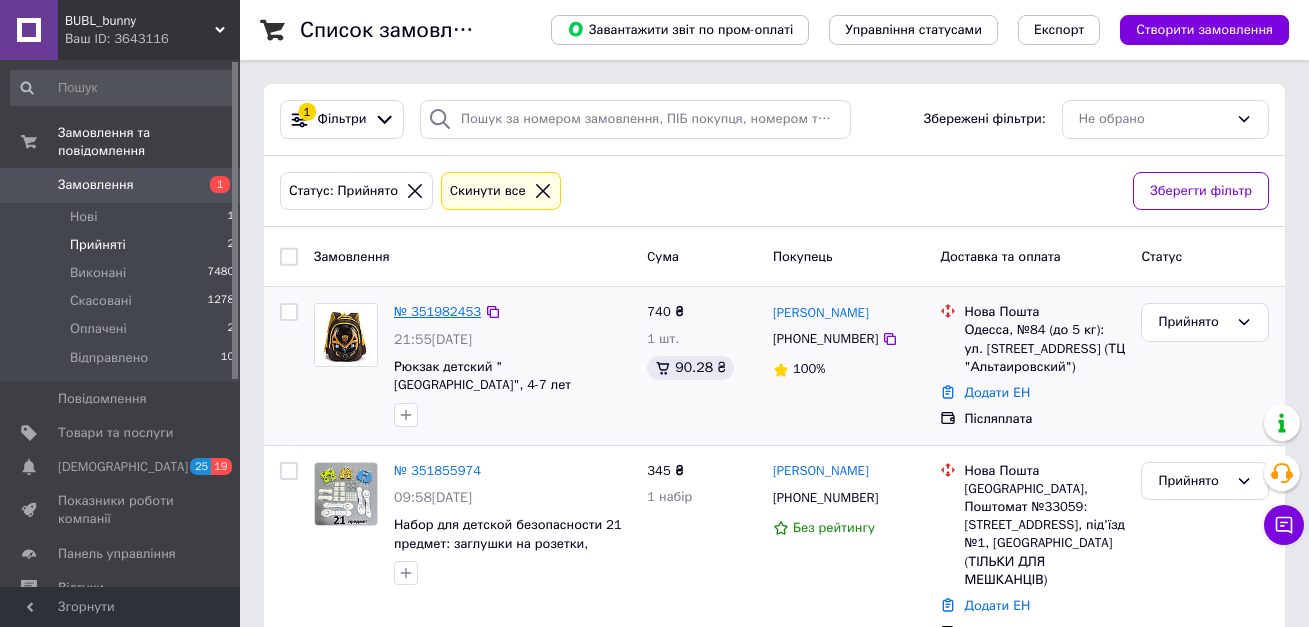 click on "№ 351982453" at bounding box center (437, 311) 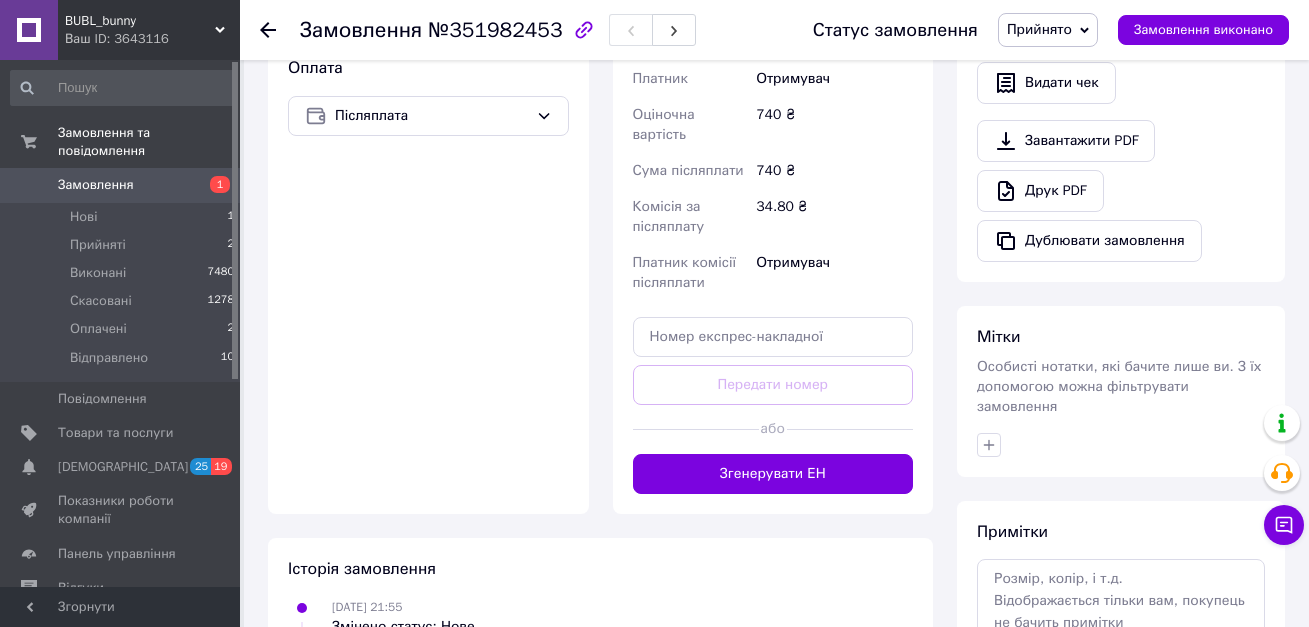 scroll, scrollTop: 700, scrollLeft: 0, axis: vertical 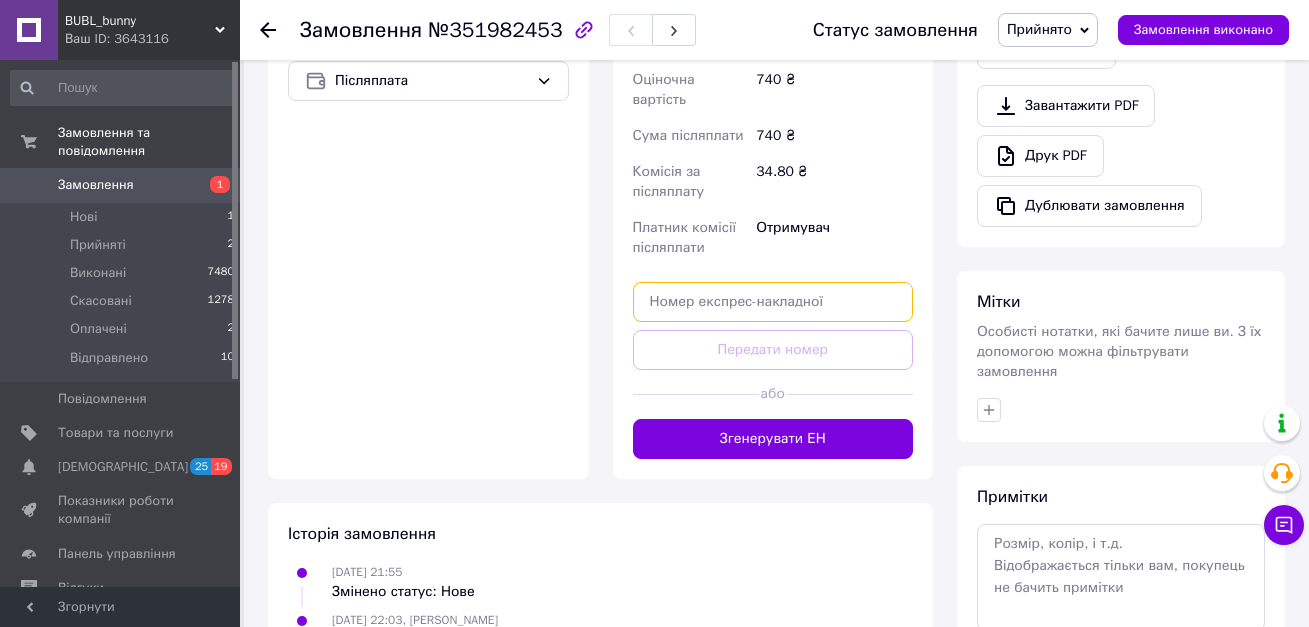 click at bounding box center [773, 302] 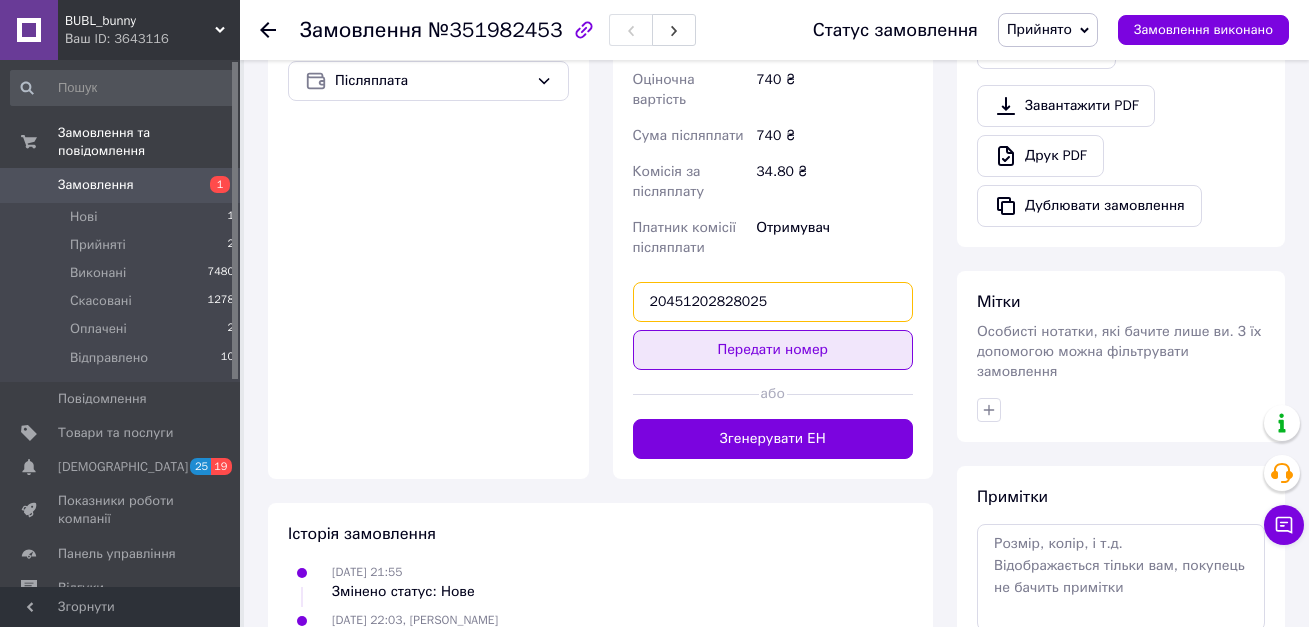type on "20451202828025" 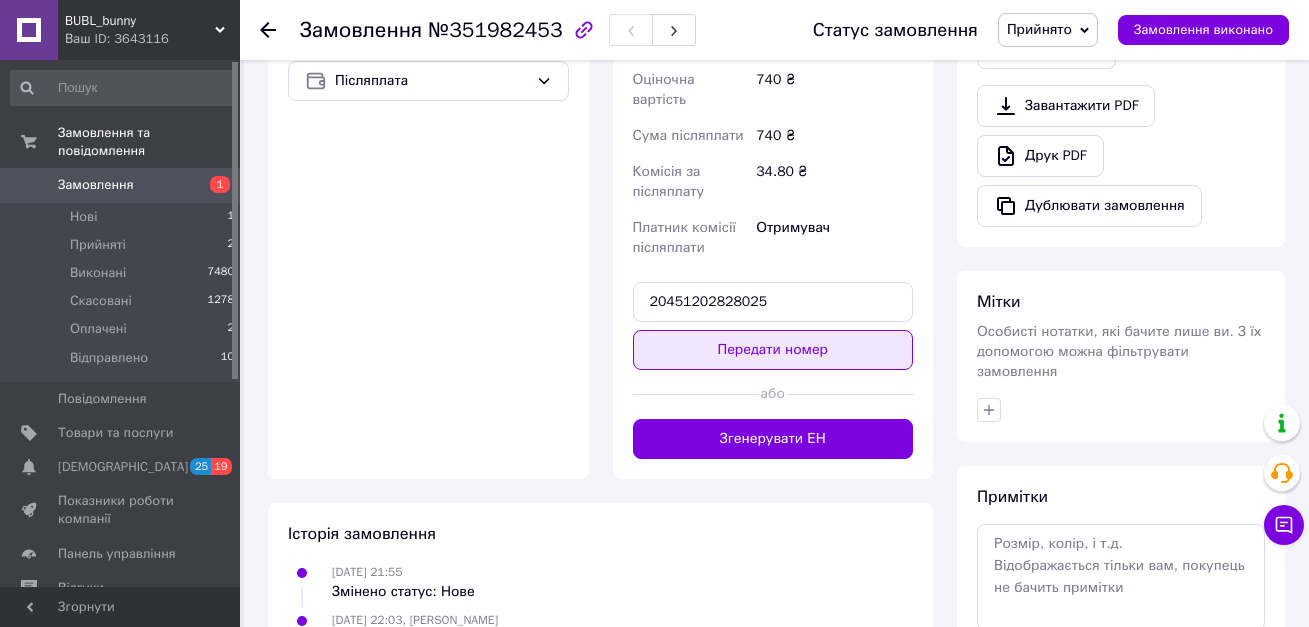 click on "Передати номер" at bounding box center [773, 350] 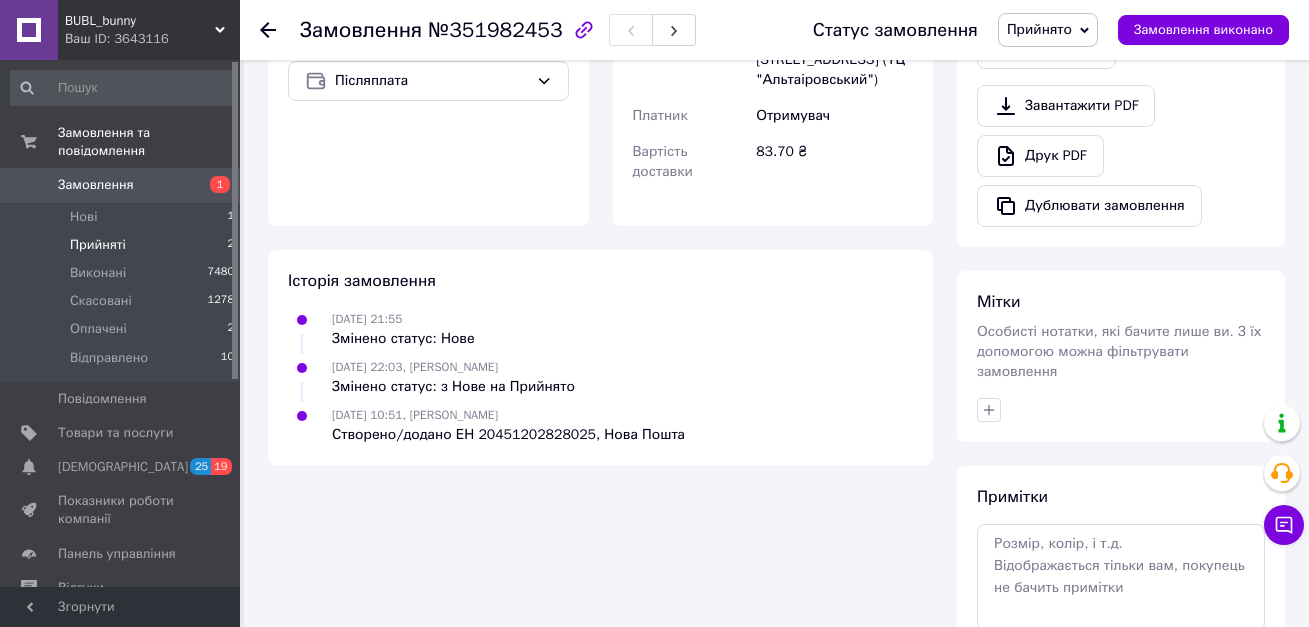 click on "Прийняті" at bounding box center (98, 245) 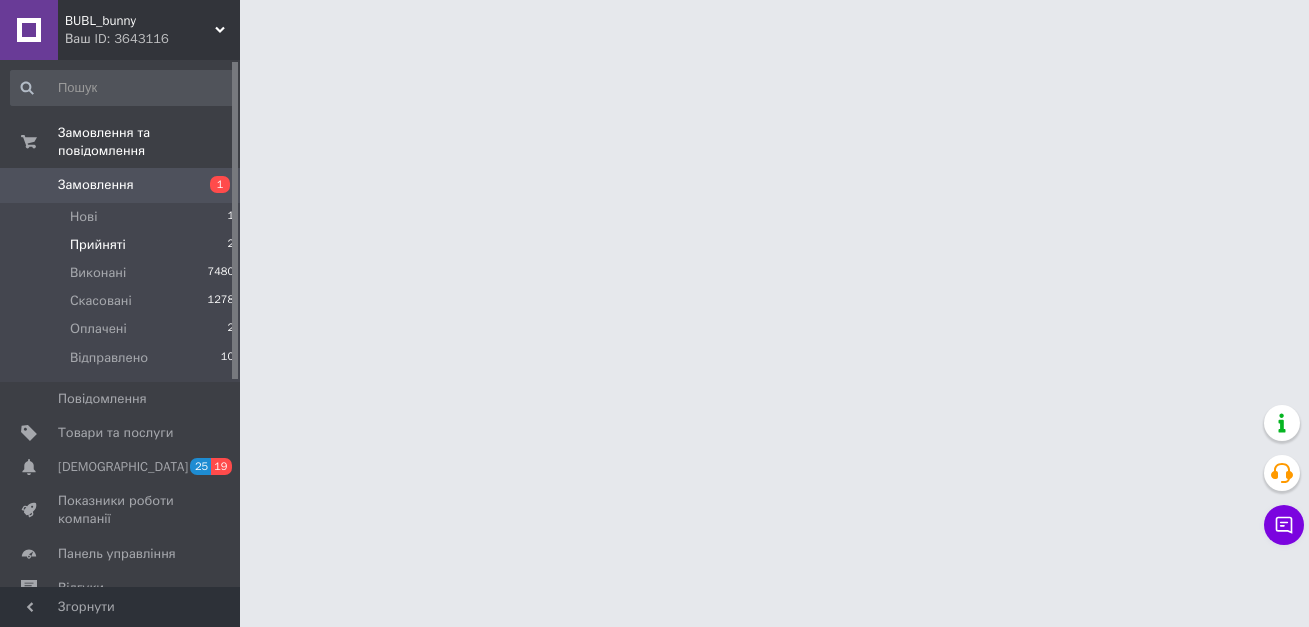 scroll, scrollTop: 0, scrollLeft: 0, axis: both 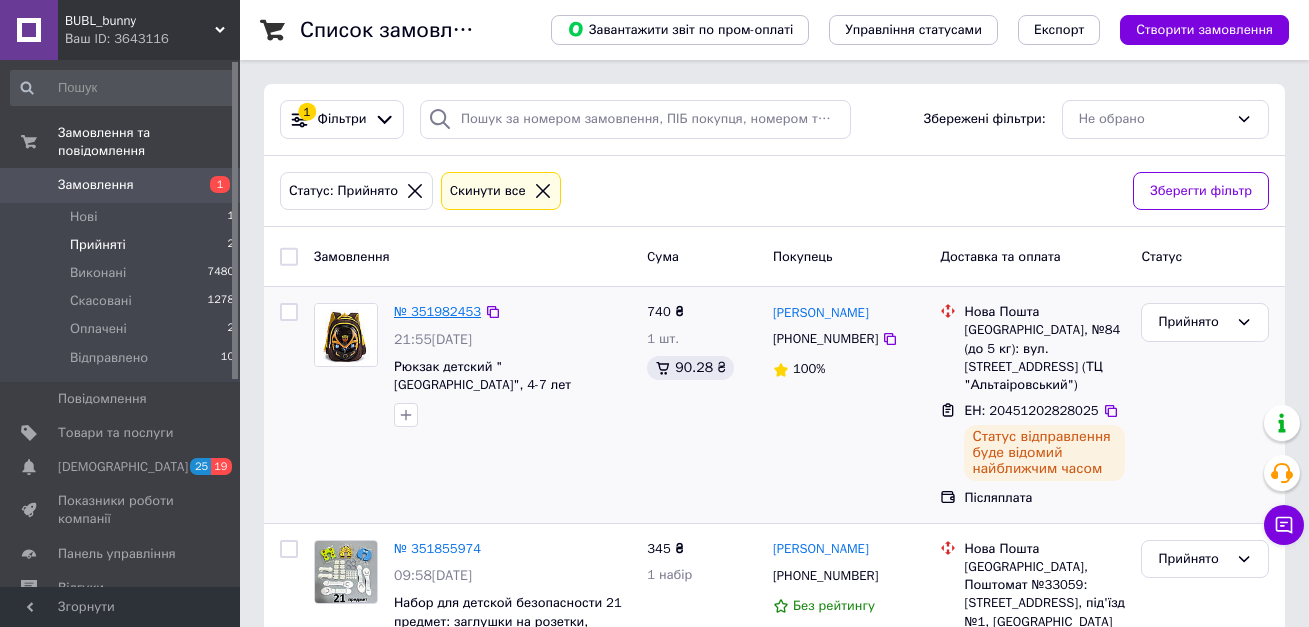 click on "№ 351982453" at bounding box center (437, 311) 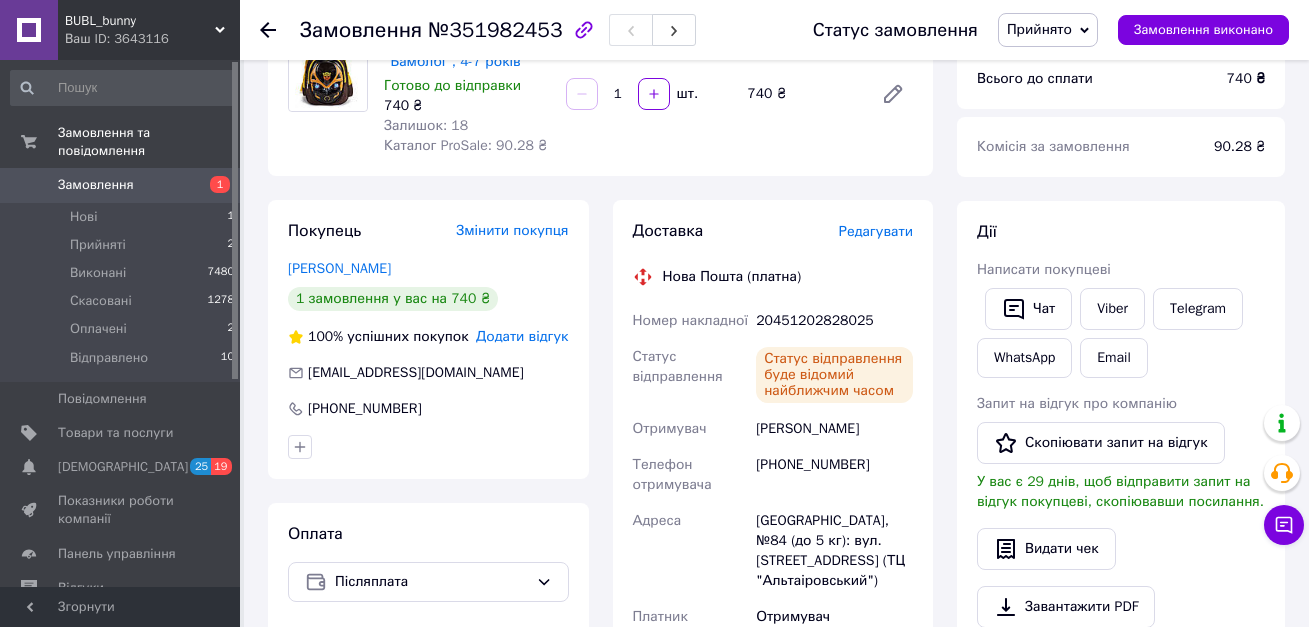 scroll, scrollTop: 200, scrollLeft: 0, axis: vertical 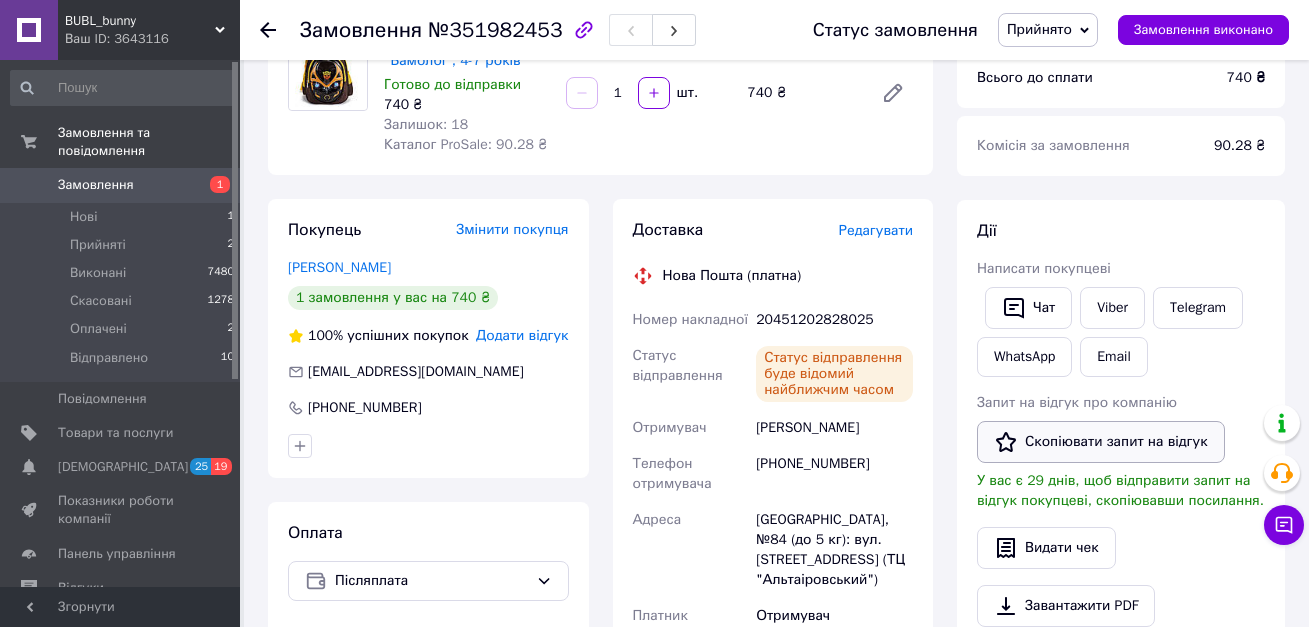 click on "Скопіювати запит на відгук" at bounding box center [1101, 442] 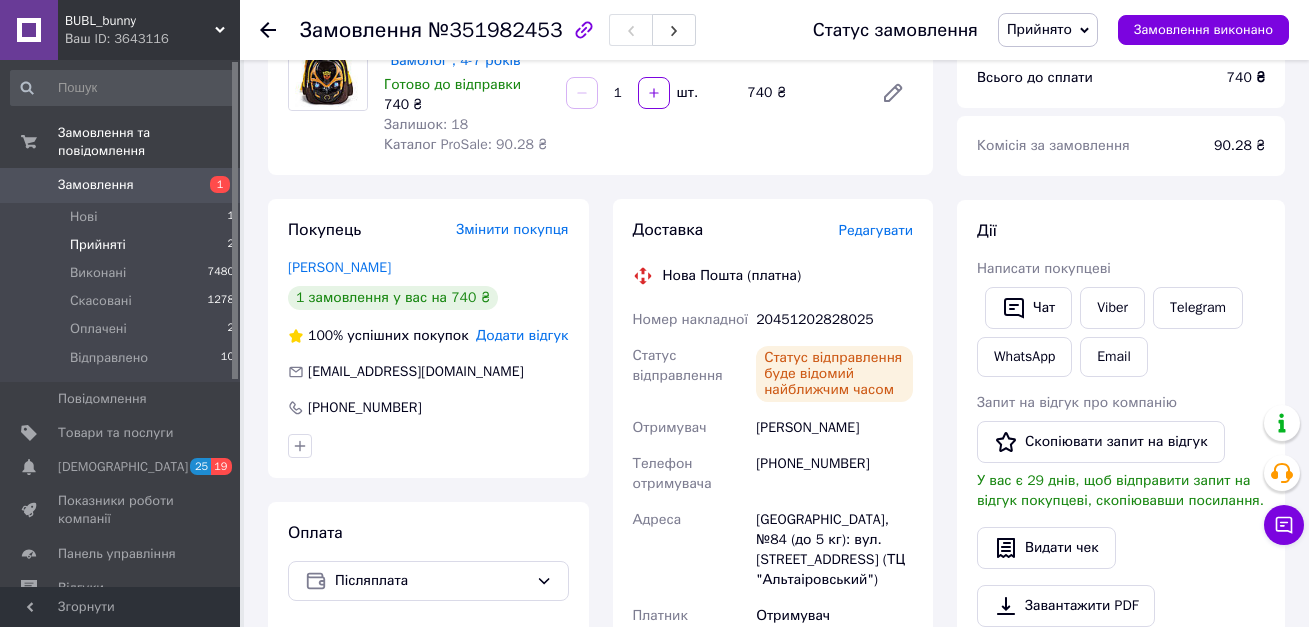 click on "Прийняті" at bounding box center [98, 245] 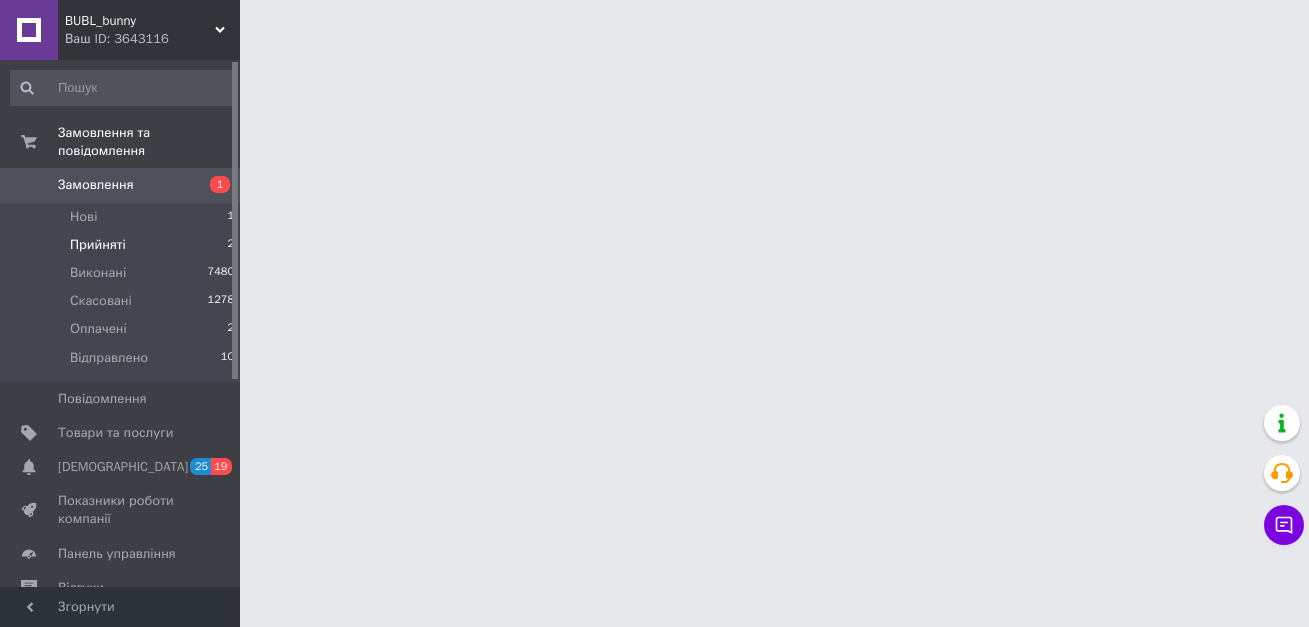 scroll, scrollTop: 0, scrollLeft: 0, axis: both 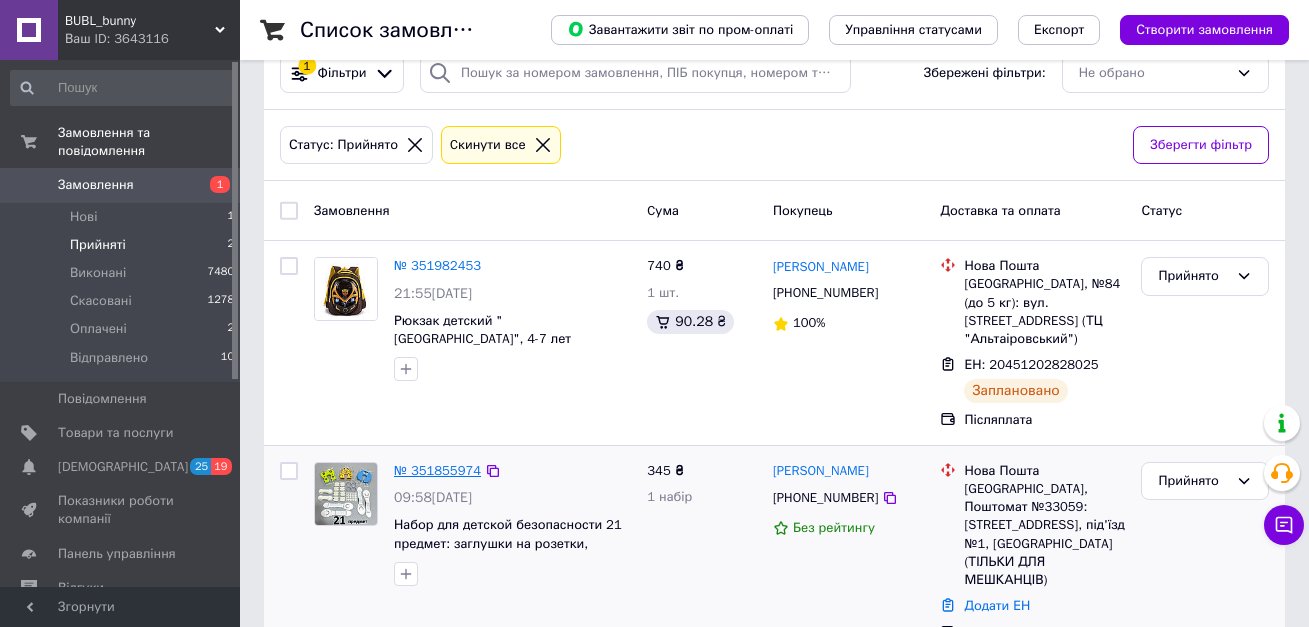 click on "№ 351855974" at bounding box center [437, 470] 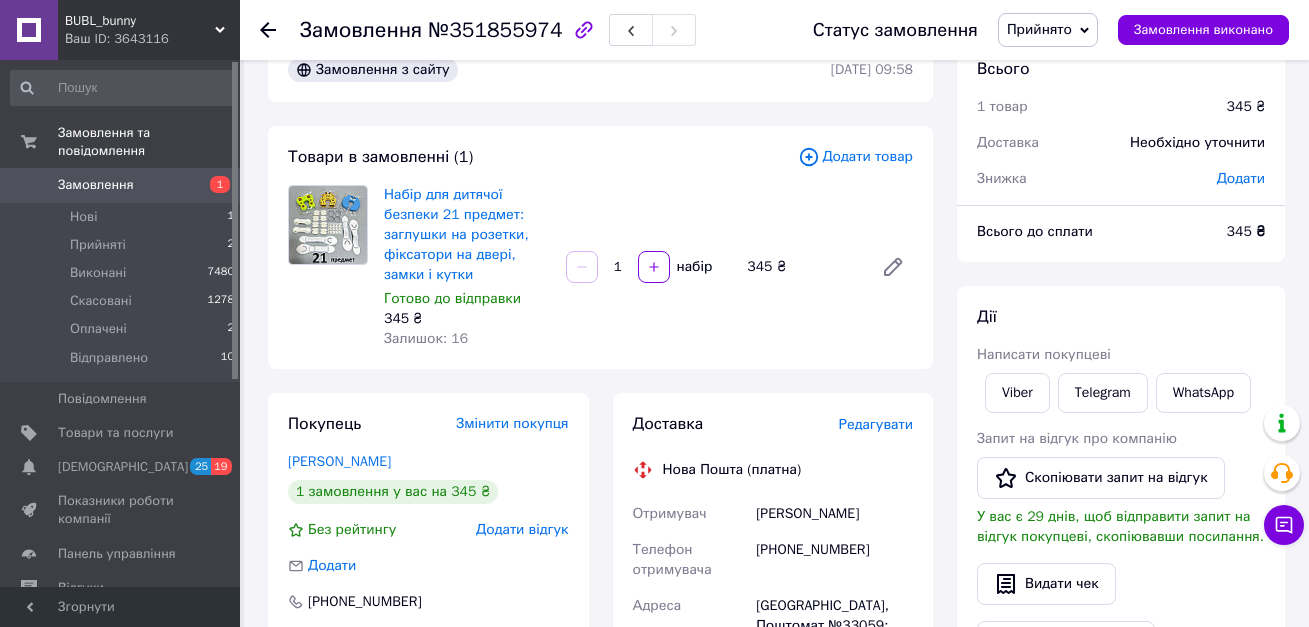 click on "Редагувати" at bounding box center [876, 424] 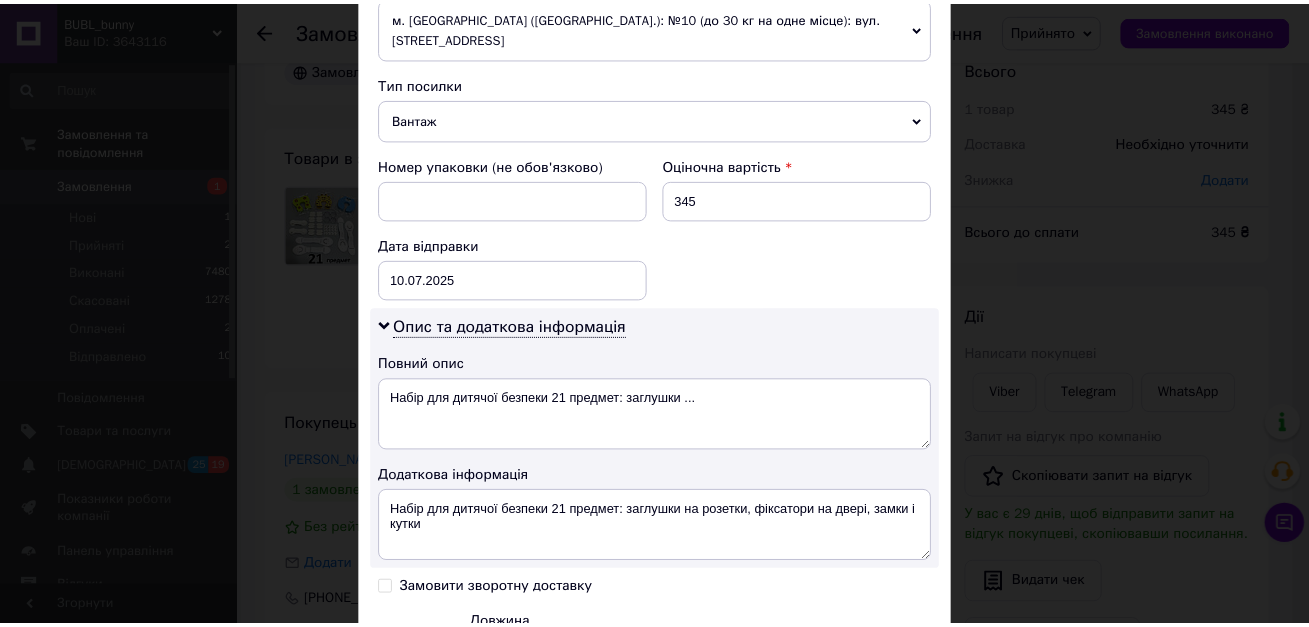 scroll, scrollTop: 983, scrollLeft: 0, axis: vertical 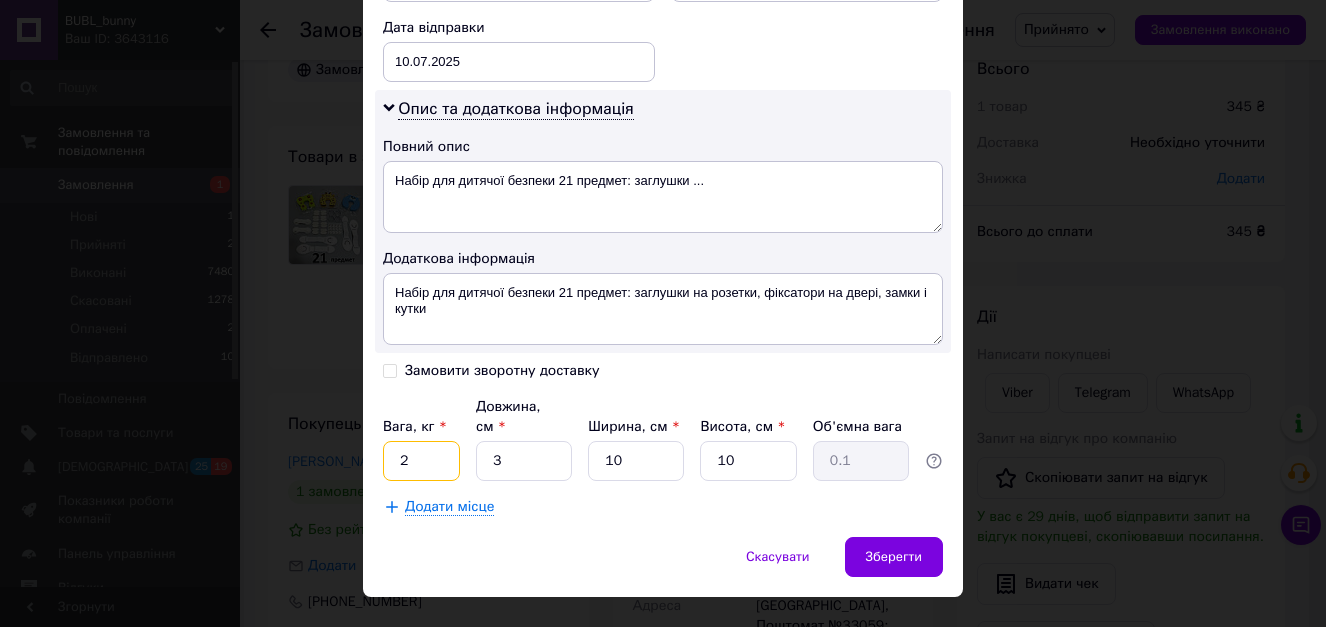 click on "2" at bounding box center (421, 461) 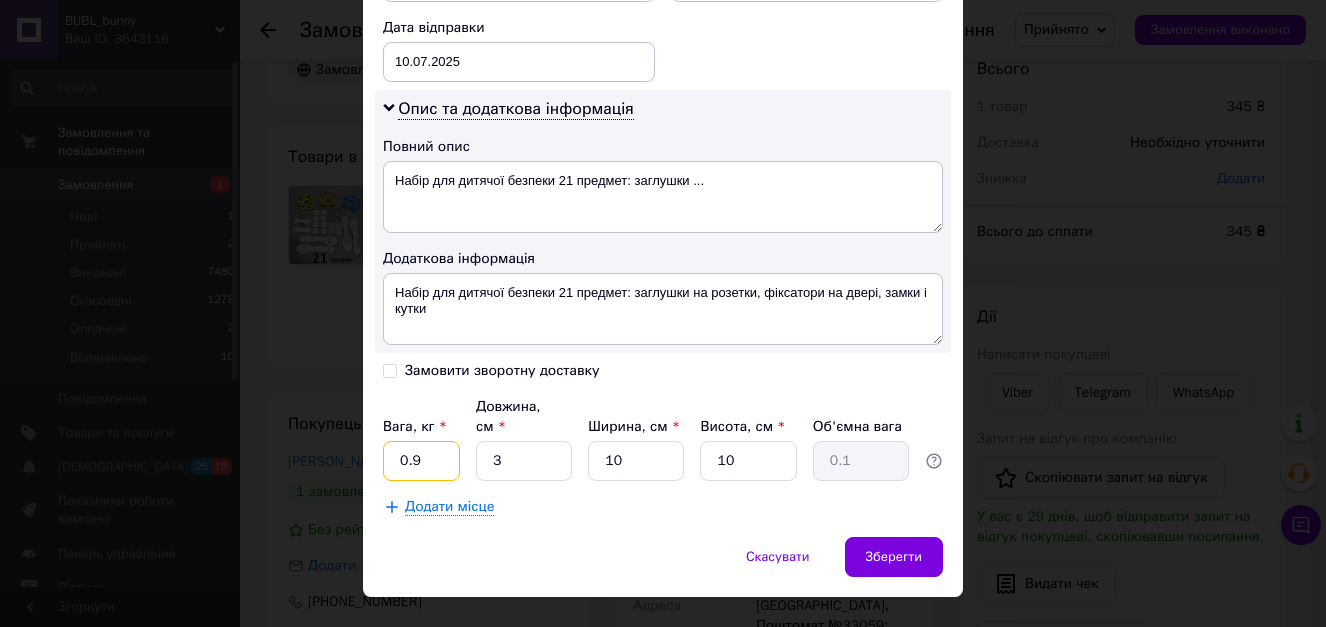 type on "0.9" 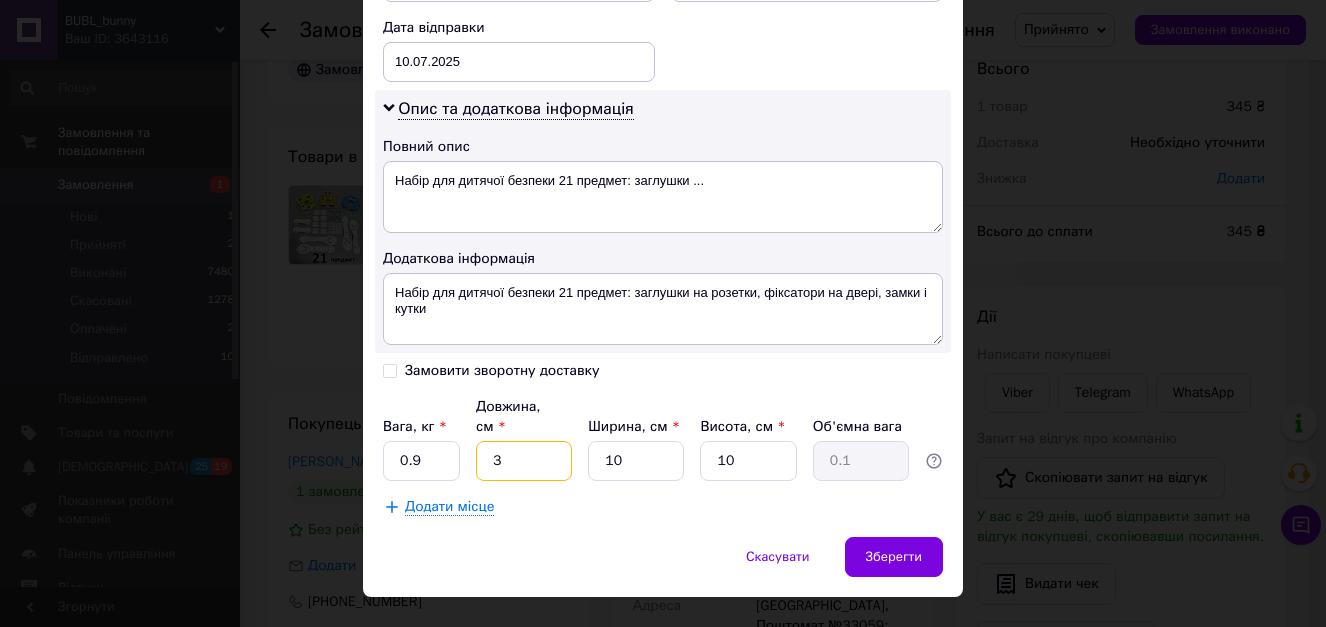 type on "30" 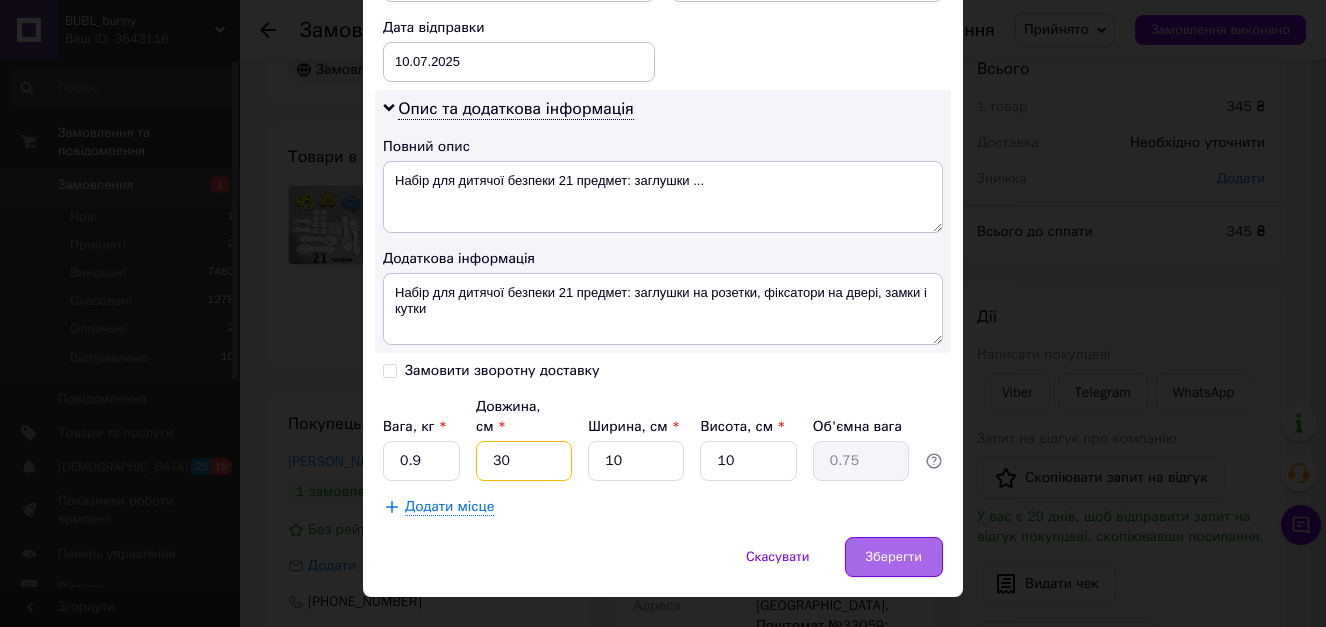 type on "30" 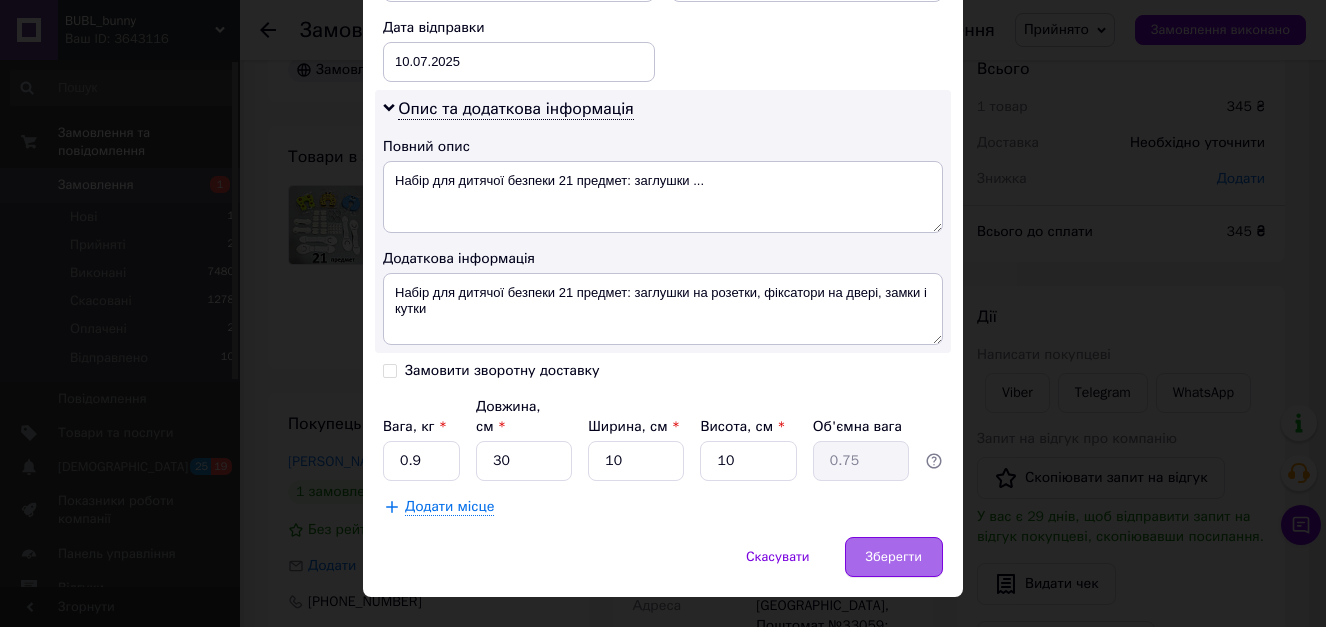 click on "Зберегти" at bounding box center [894, 557] 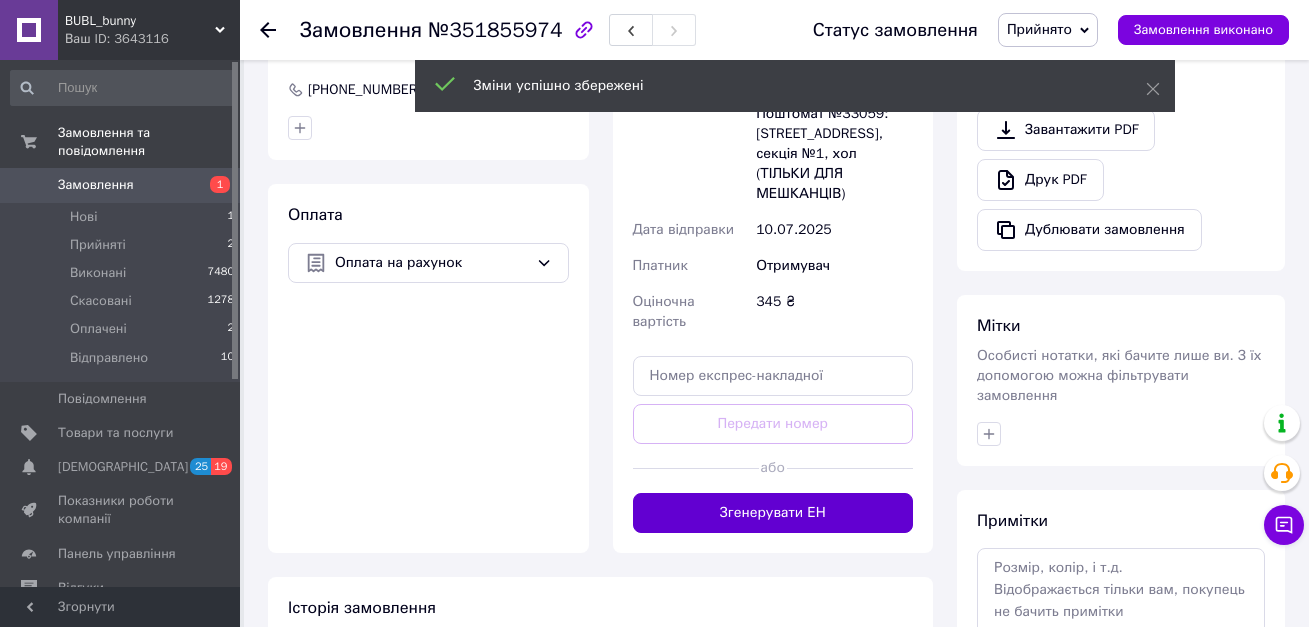 scroll, scrollTop: 646, scrollLeft: 0, axis: vertical 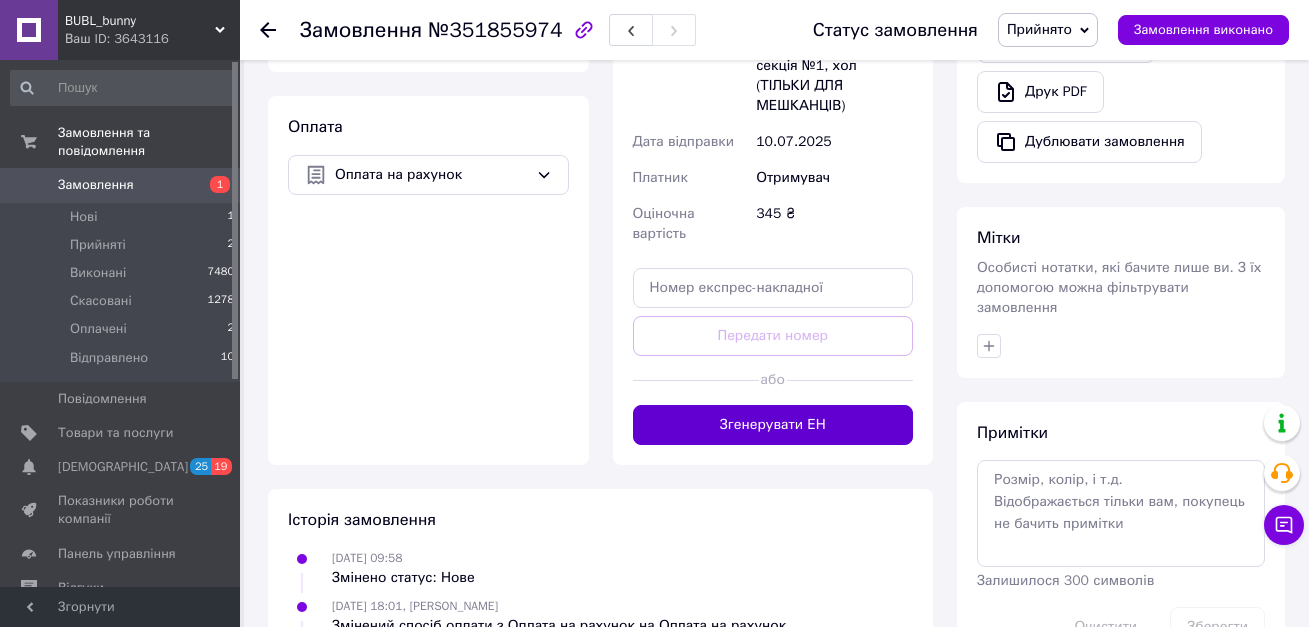 click on "Згенерувати ЕН" at bounding box center (773, 425) 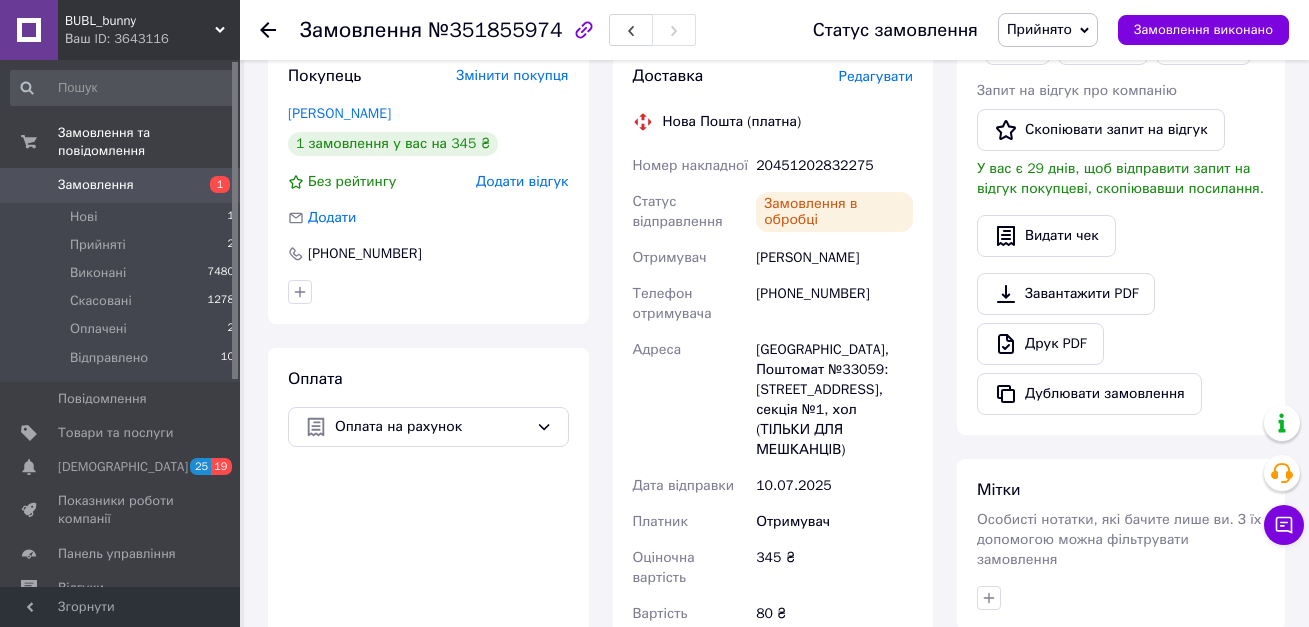 scroll, scrollTop: 346, scrollLeft: 0, axis: vertical 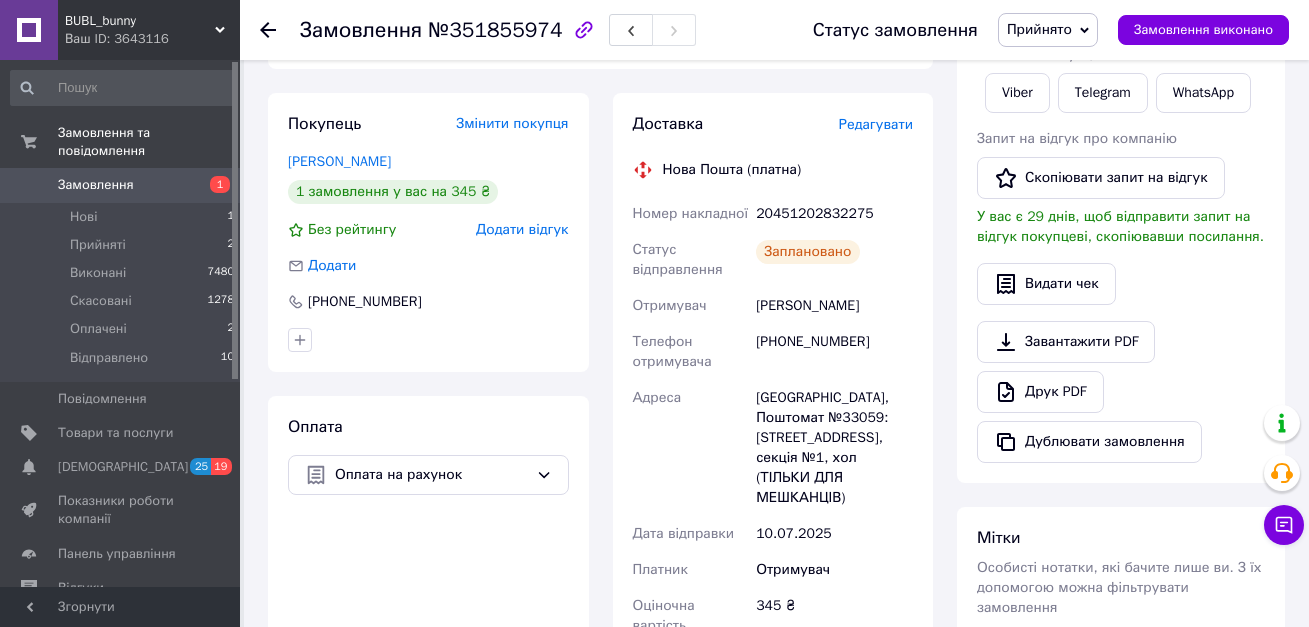 click on "20451202832275" at bounding box center (834, 214) 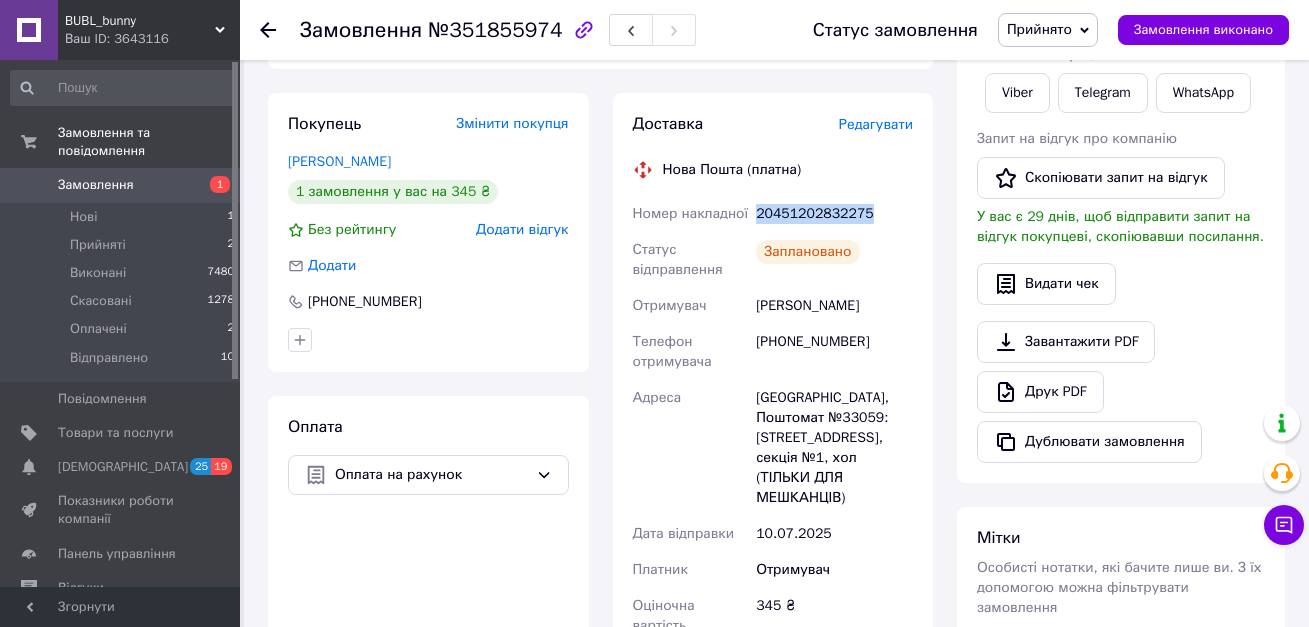 click on "20451202832275" at bounding box center (834, 214) 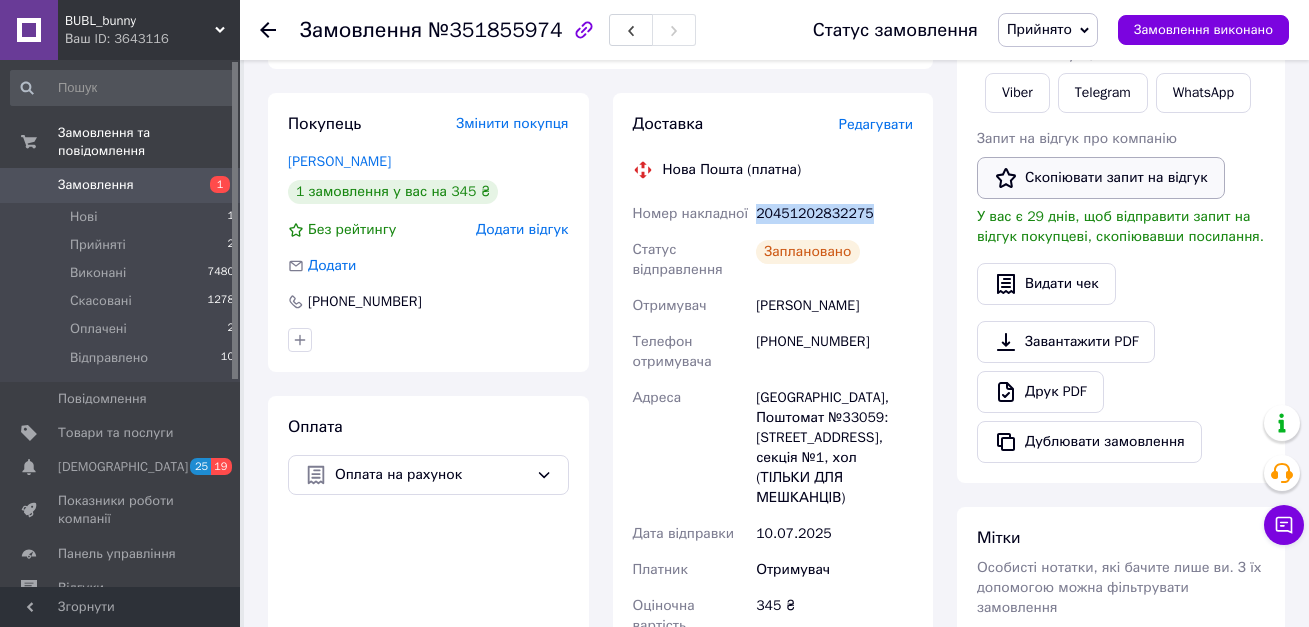 click on "Скопіювати запит на відгук" at bounding box center (1101, 178) 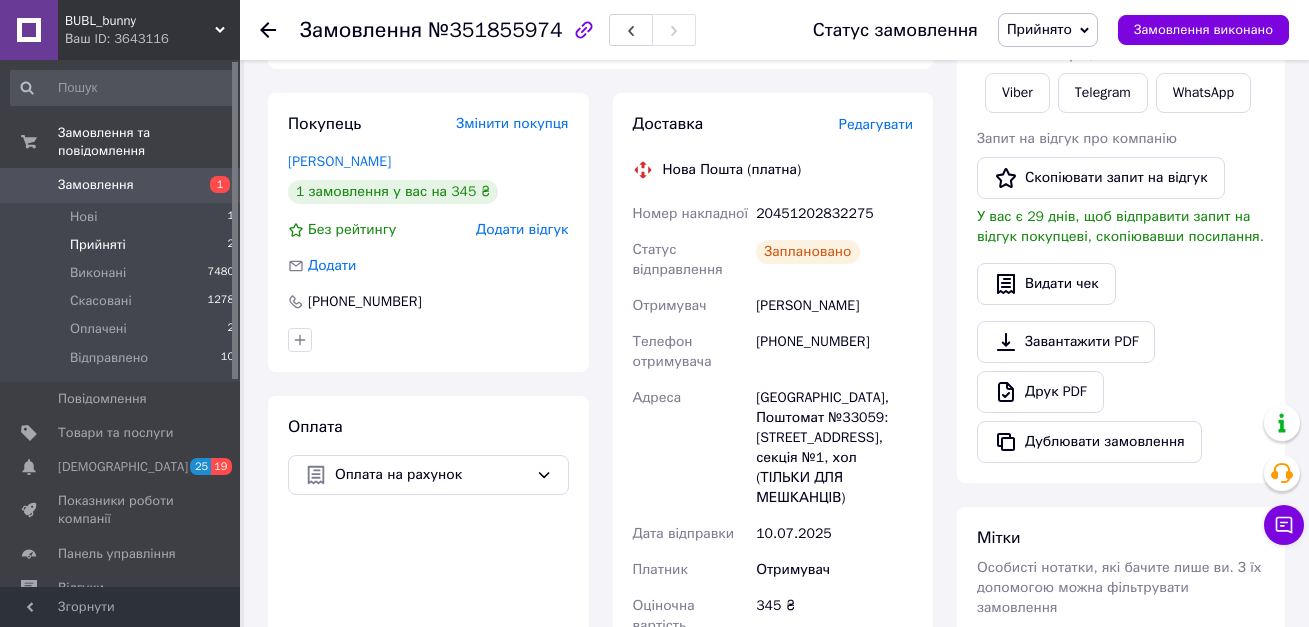 click on "Прийняті" at bounding box center (98, 245) 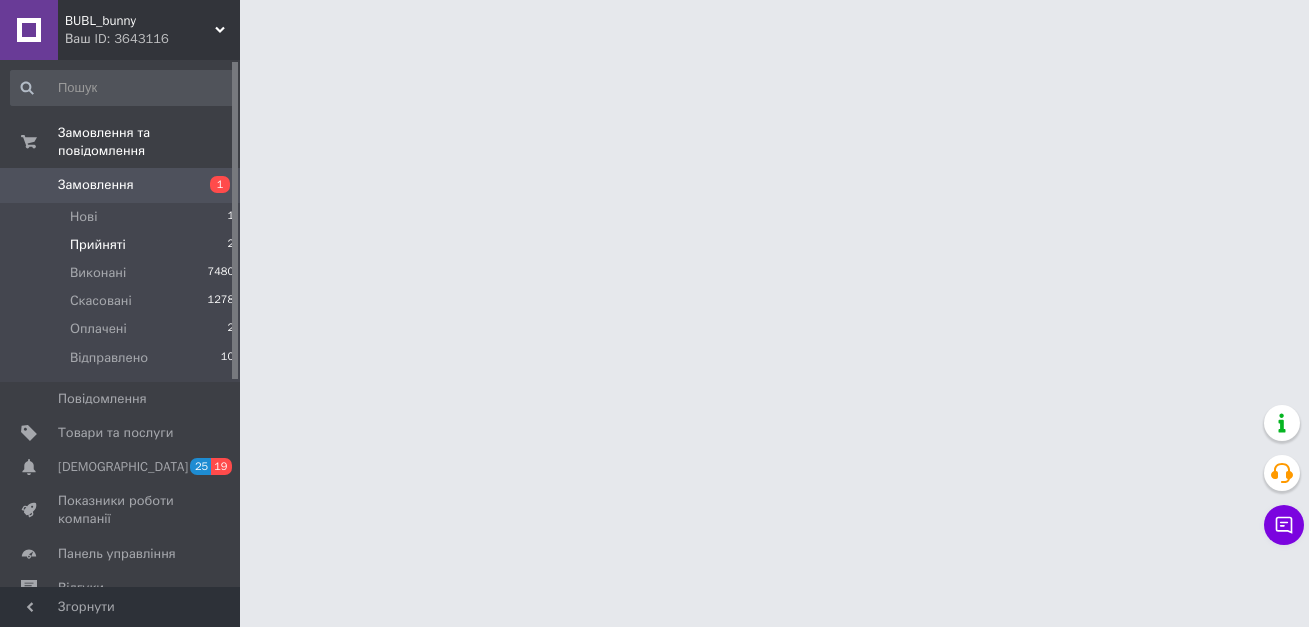 scroll, scrollTop: 0, scrollLeft: 0, axis: both 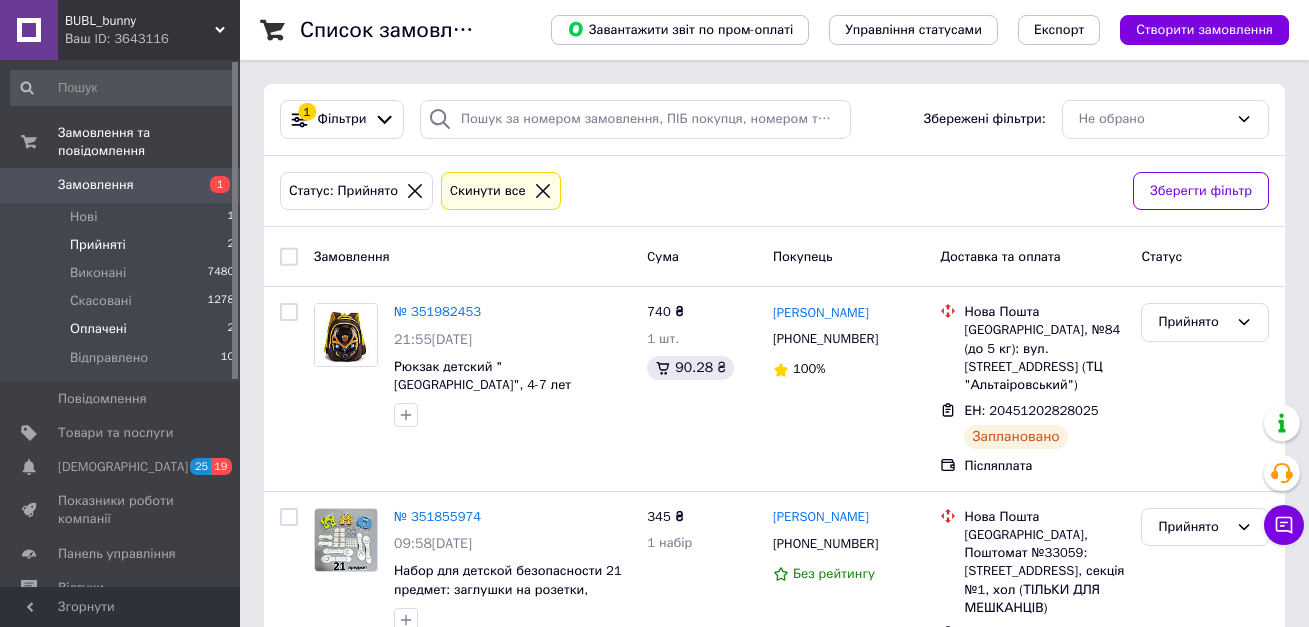 click on "Оплачені" at bounding box center (98, 329) 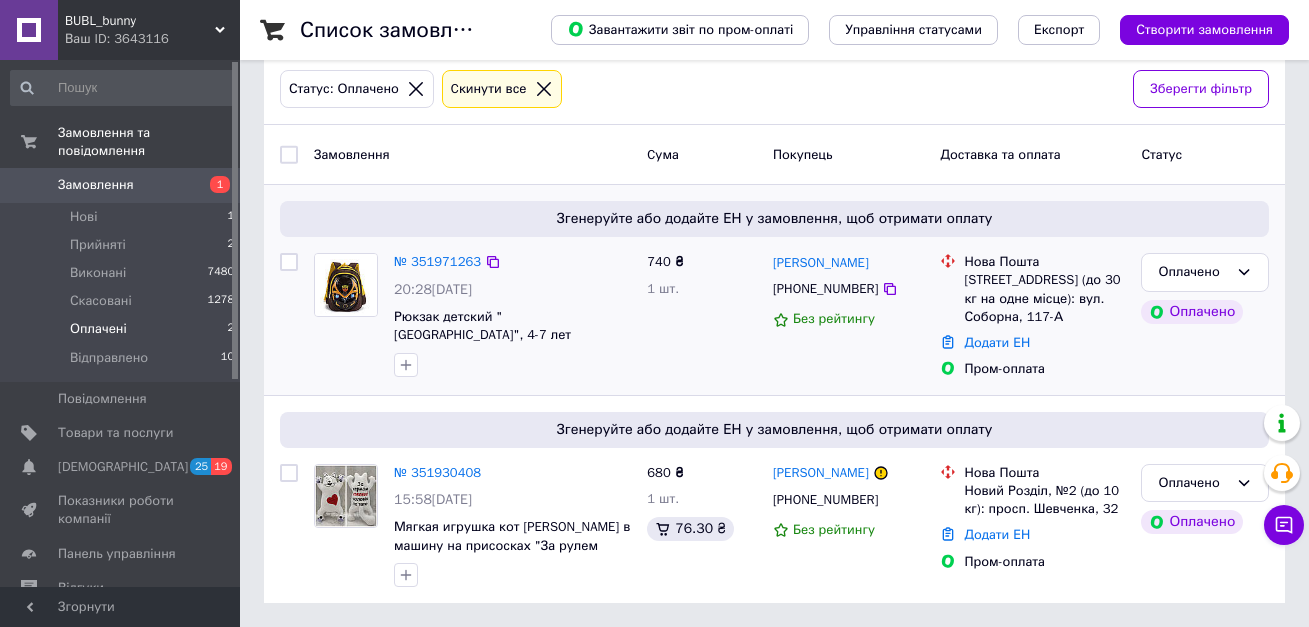 scroll, scrollTop: 121, scrollLeft: 0, axis: vertical 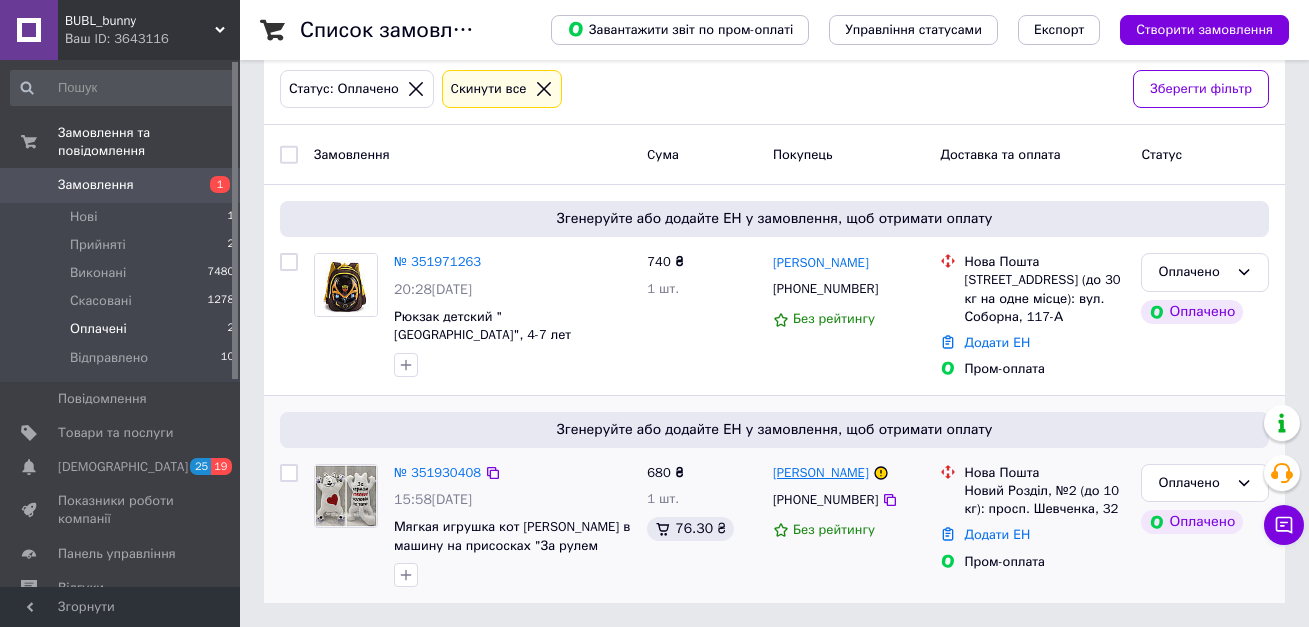 click on "[PERSON_NAME]" at bounding box center (821, 473) 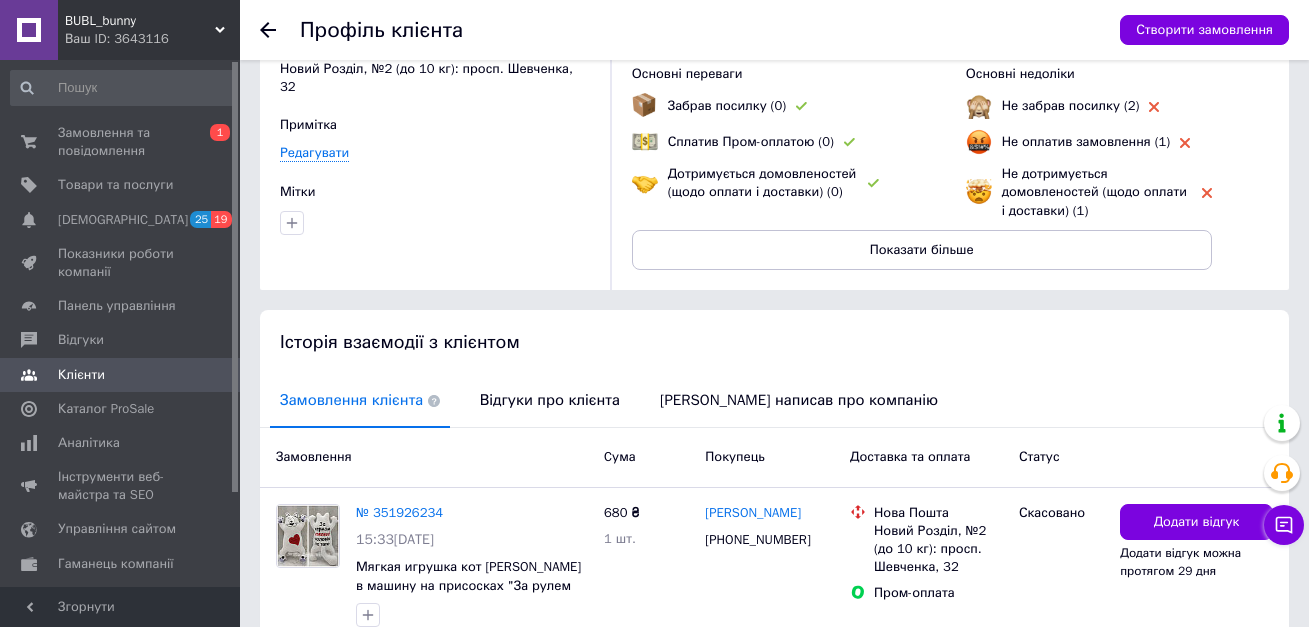 scroll, scrollTop: 200, scrollLeft: 0, axis: vertical 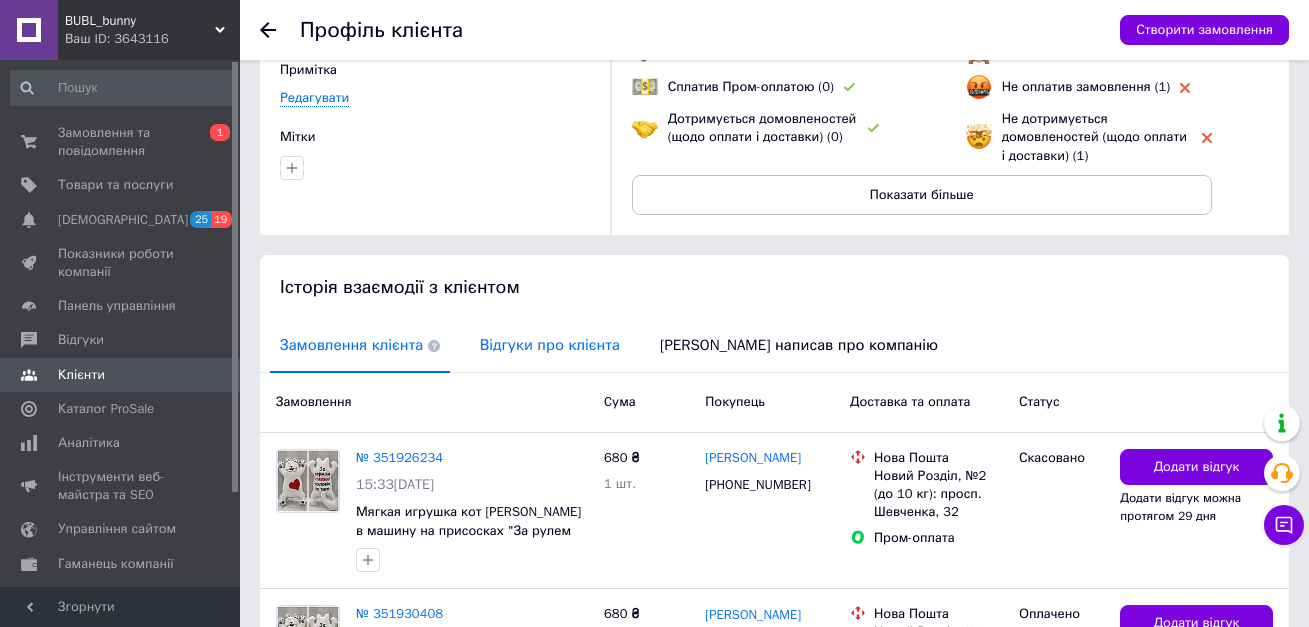 click on "Відгуки про клієнта" at bounding box center [550, 345] 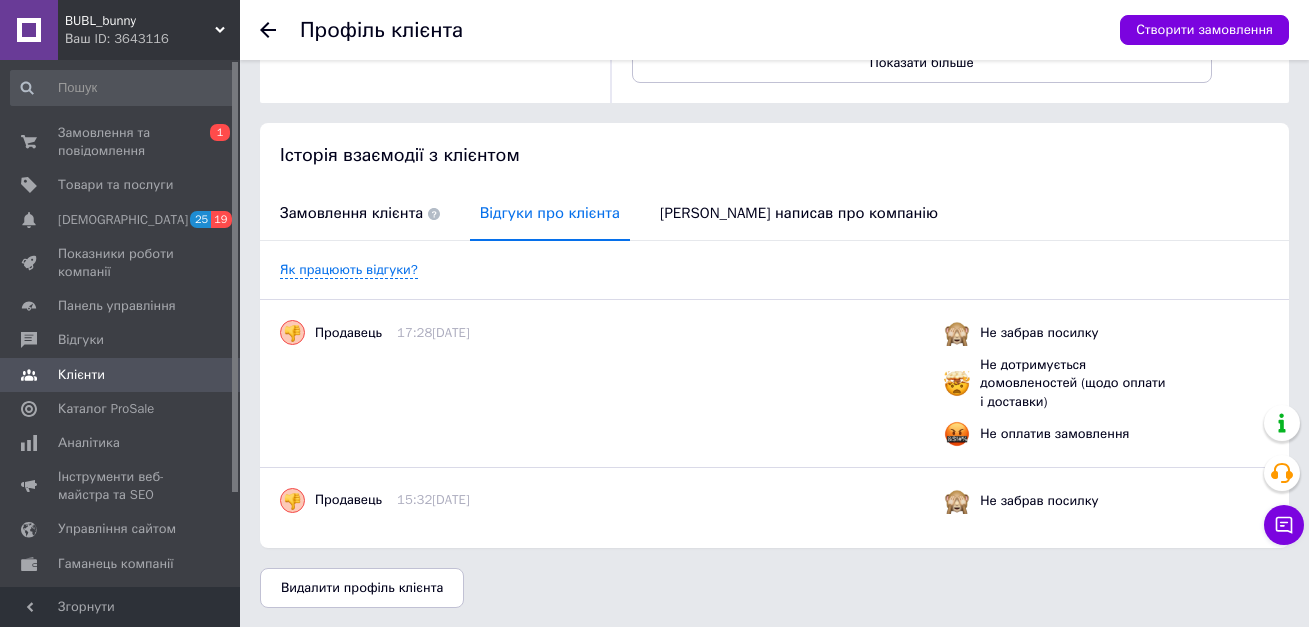 scroll, scrollTop: 333, scrollLeft: 0, axis: vertical 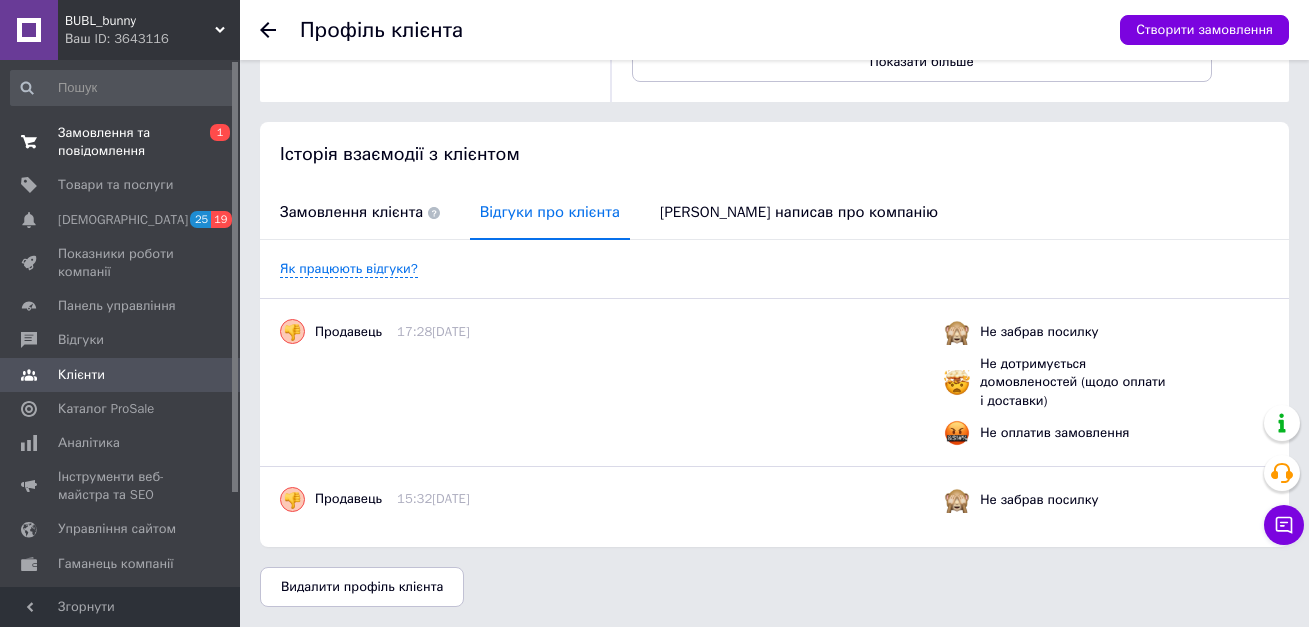 click on "Замовлення та повідомлення" at bounding box center (121, 142) 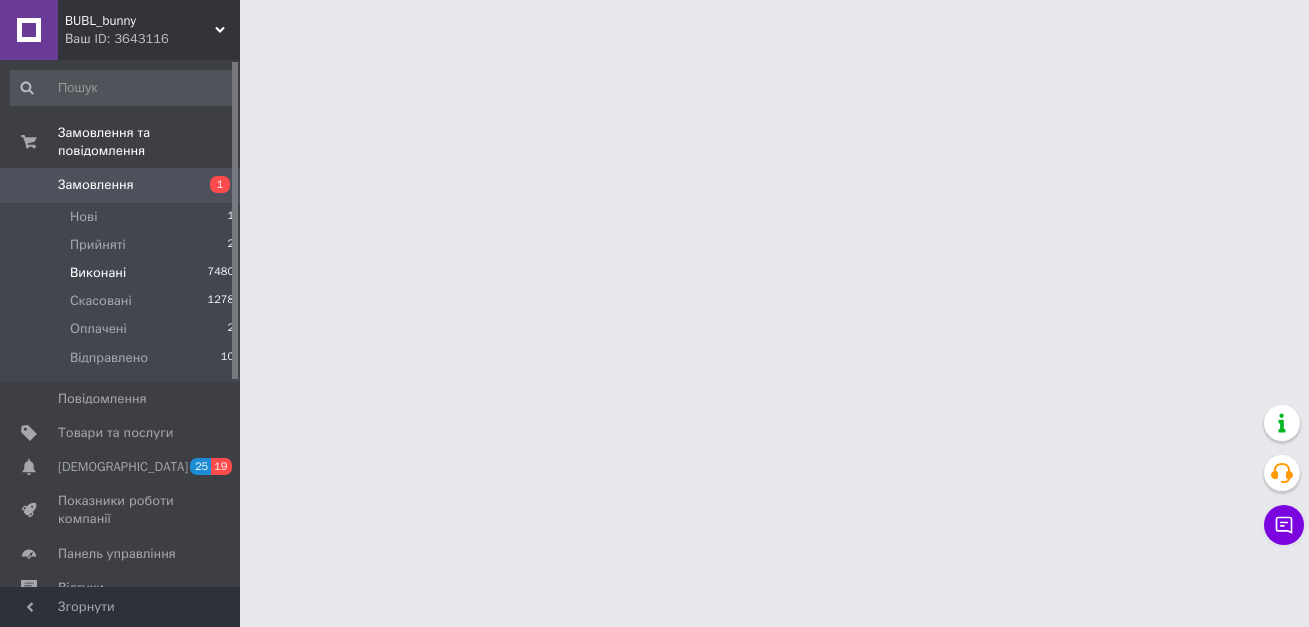 scroll, scrollTop: 0, scrollLeft: 0, axis: both 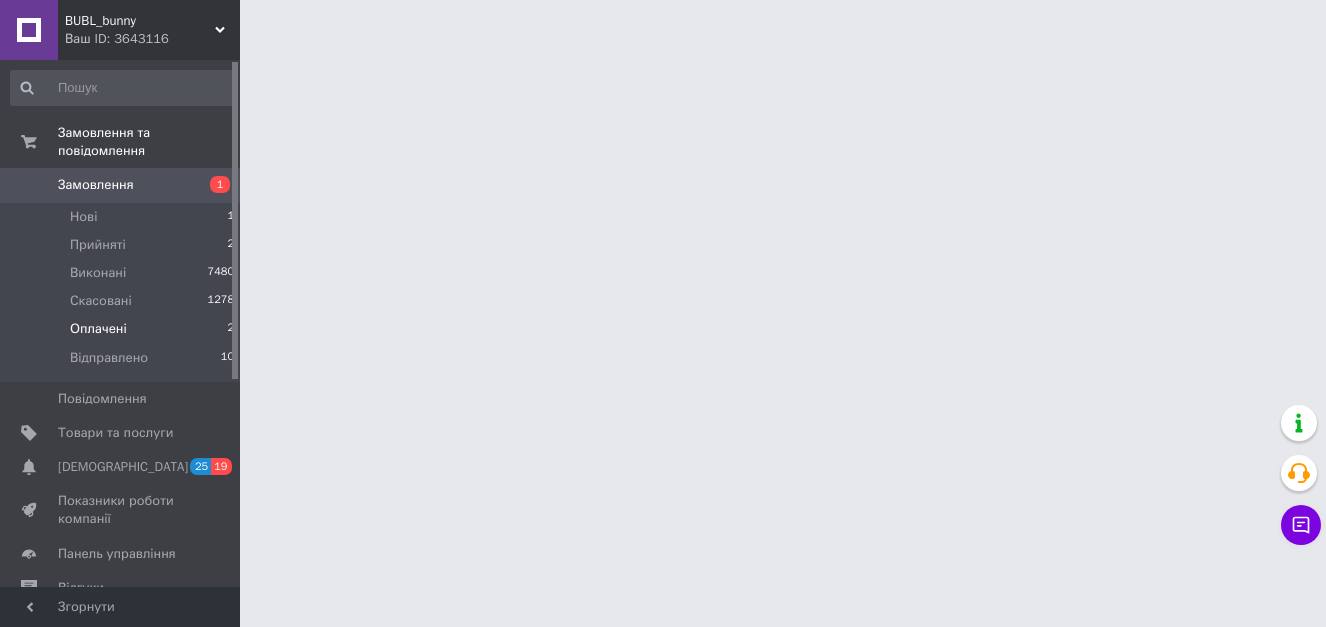 click on "Оплачені" at bounding box center [98, 329] 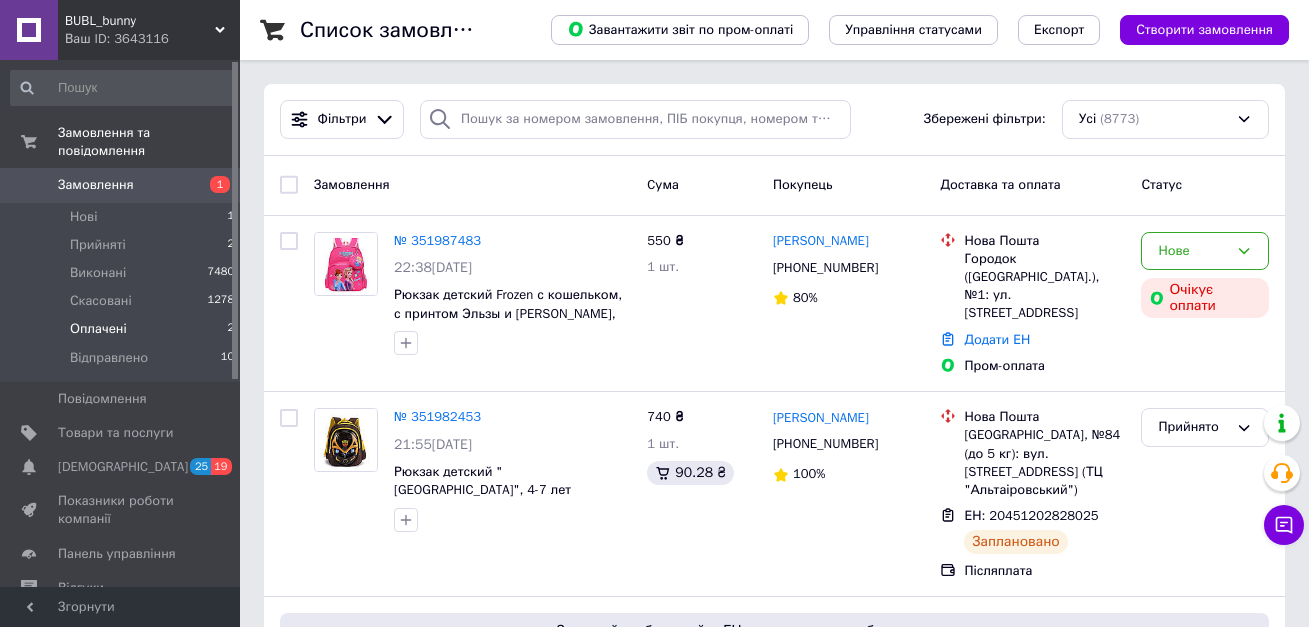 click on "Оплачені" at bounding box center [98, 329] 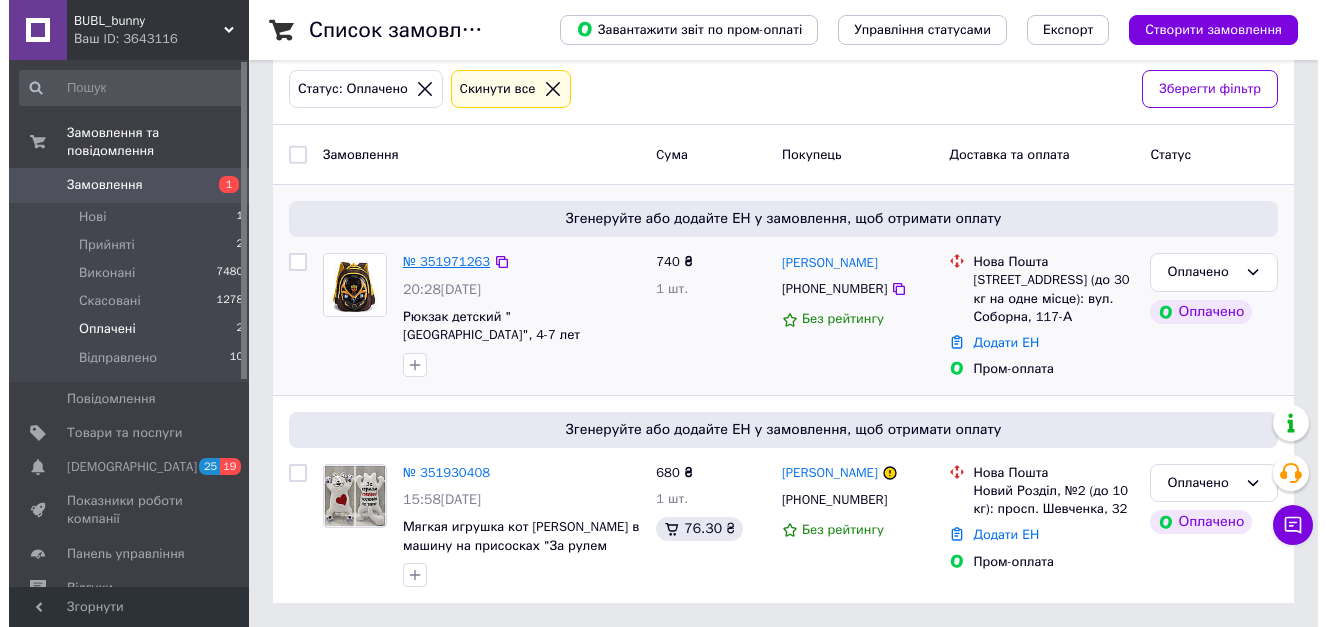 scroll, scrollTop: 121, scrollLeft: 0, axis: vertical 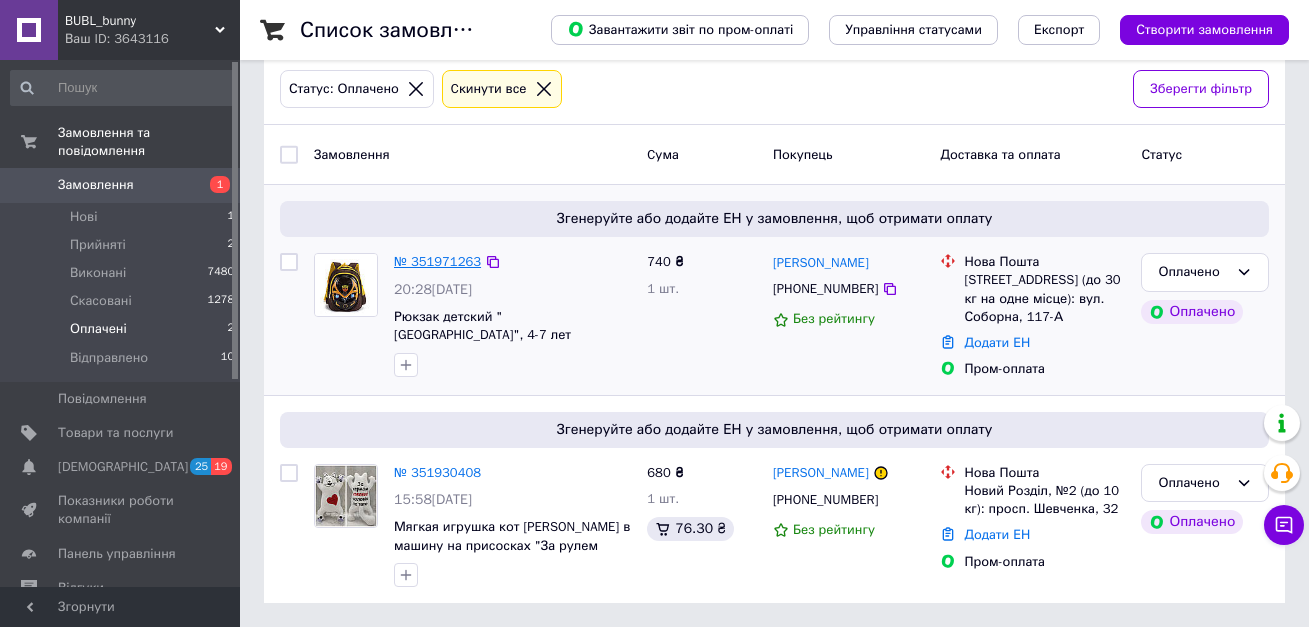 click on "№ 351971263" at bounding box center (437, 261) 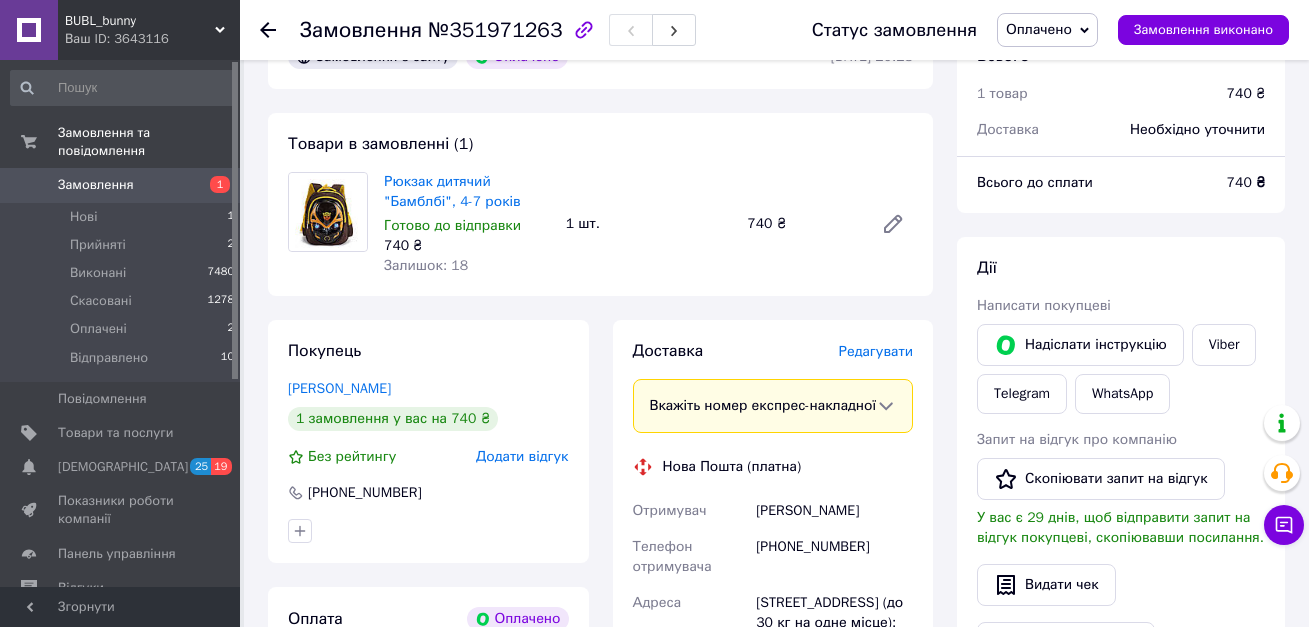 click on "Редагувати" at bounding box center [876, 351] 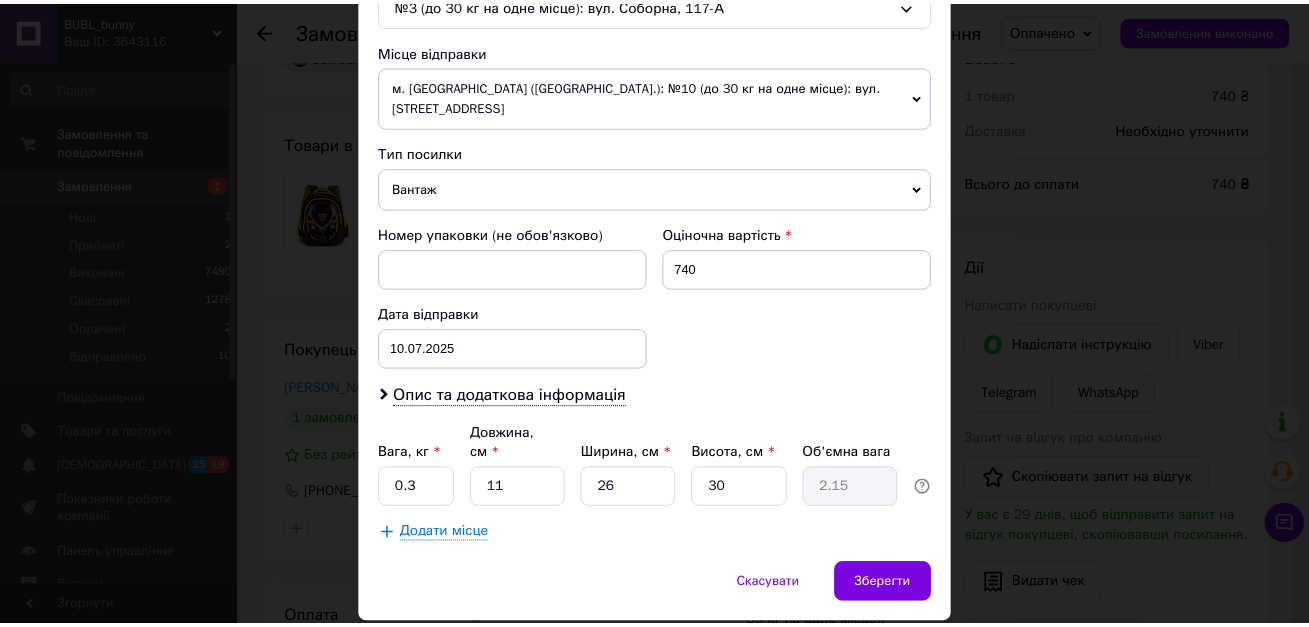 scroll, scrollTop: 700, scrollLeft: 0, axis: vertical 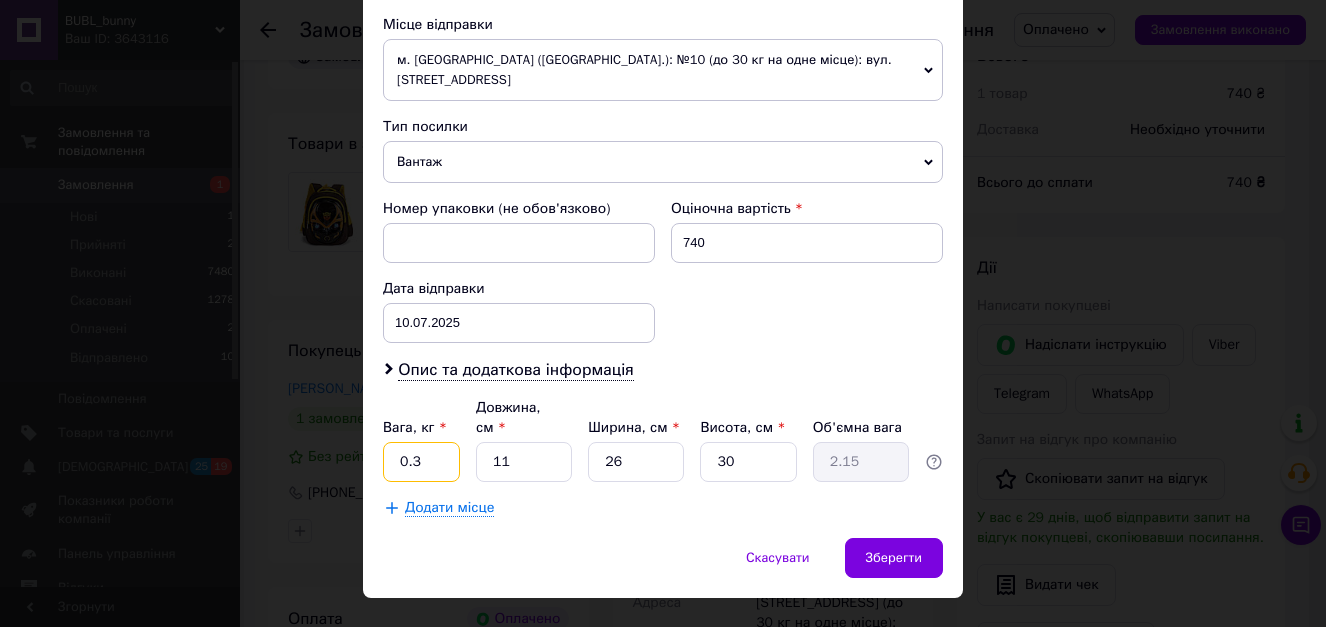 click on "0.3" at bounding box center [421, 462] 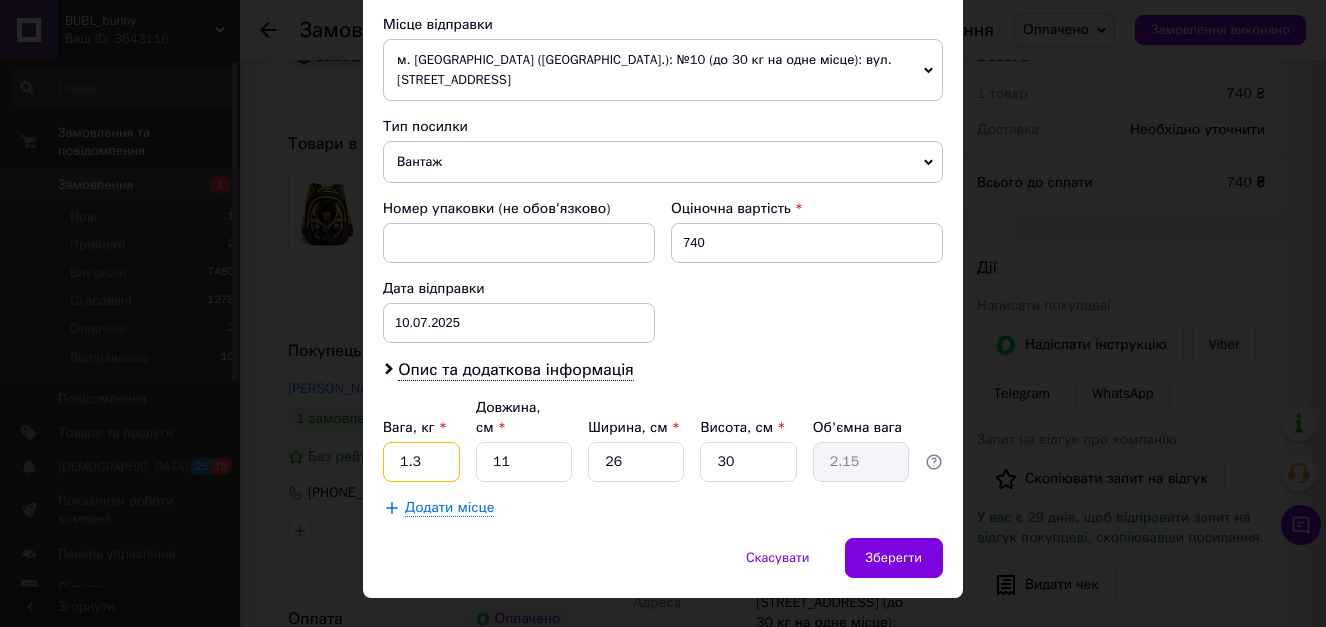 type on "1.3" 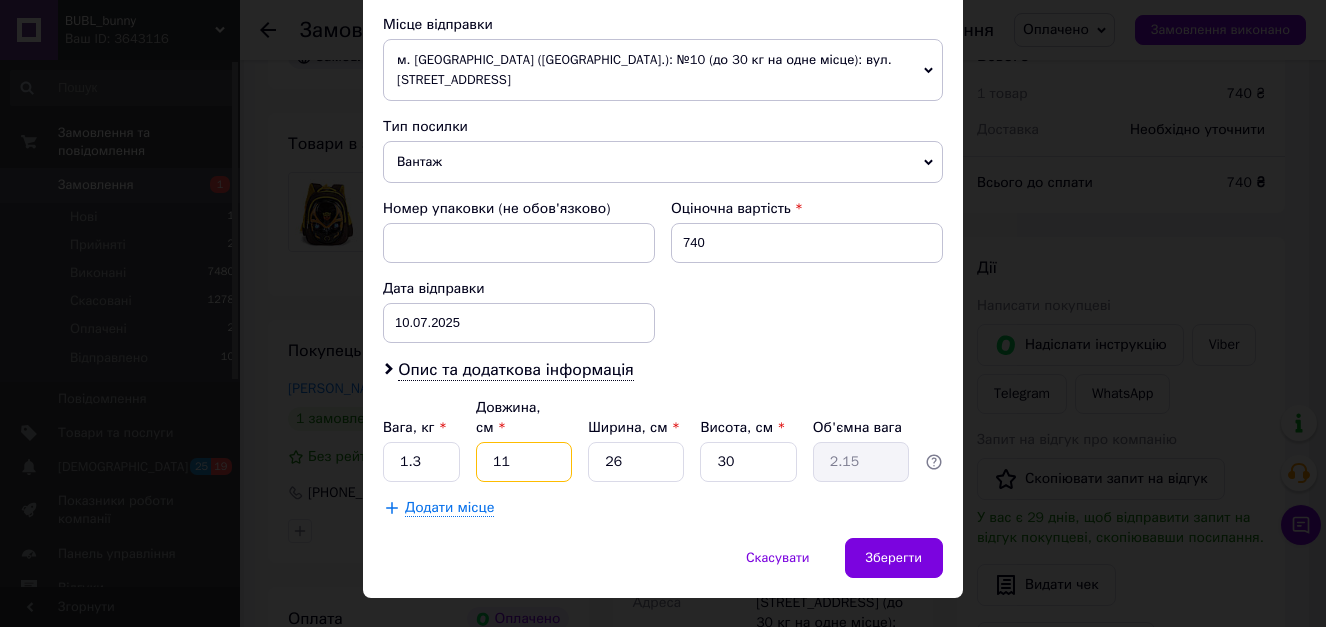 type on "8" 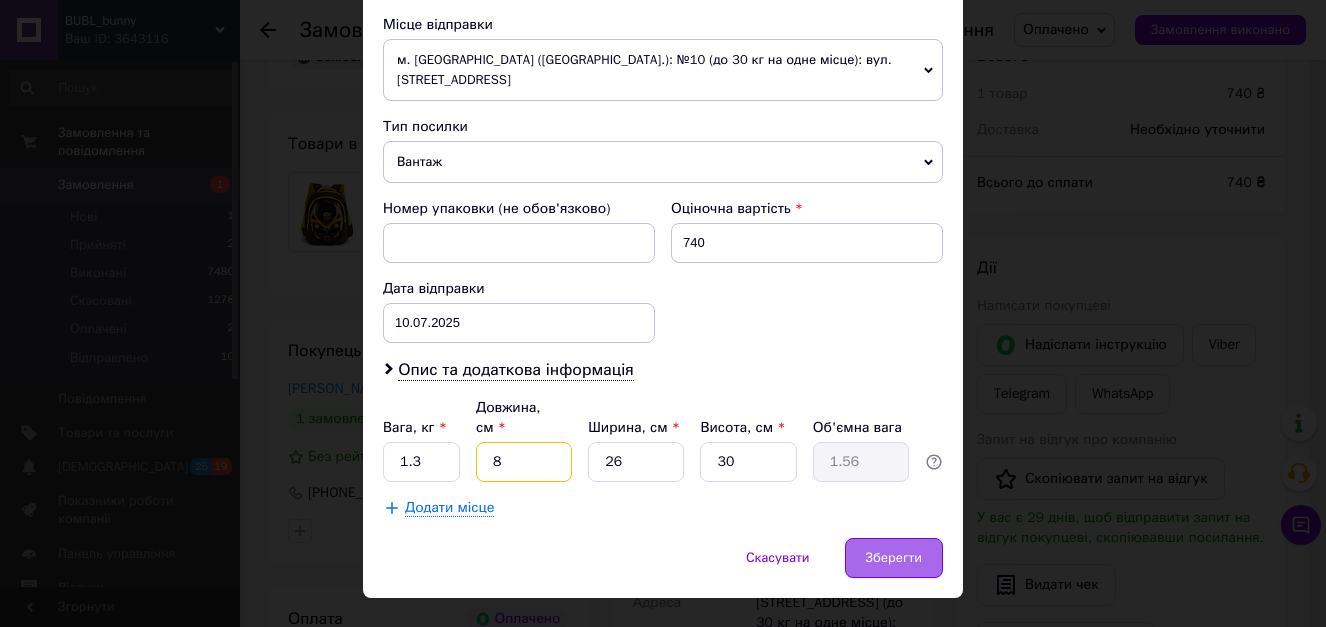type on "8" 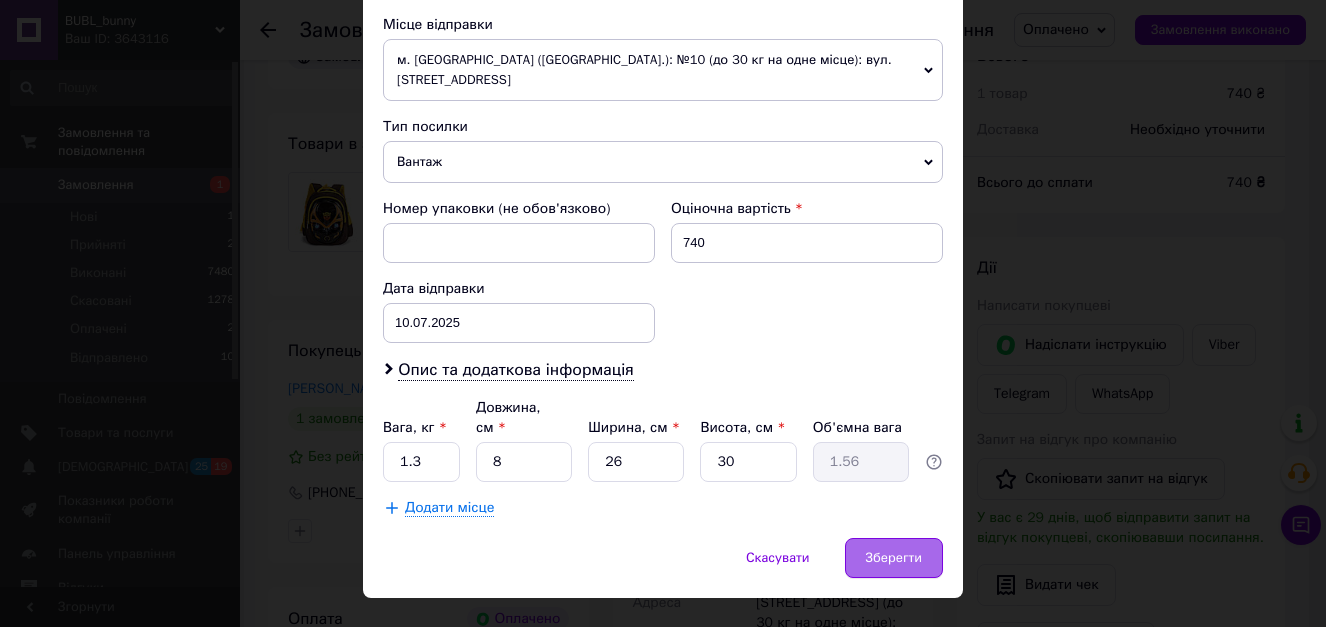 click on "Зберегти" at bounding box center [894, 558] 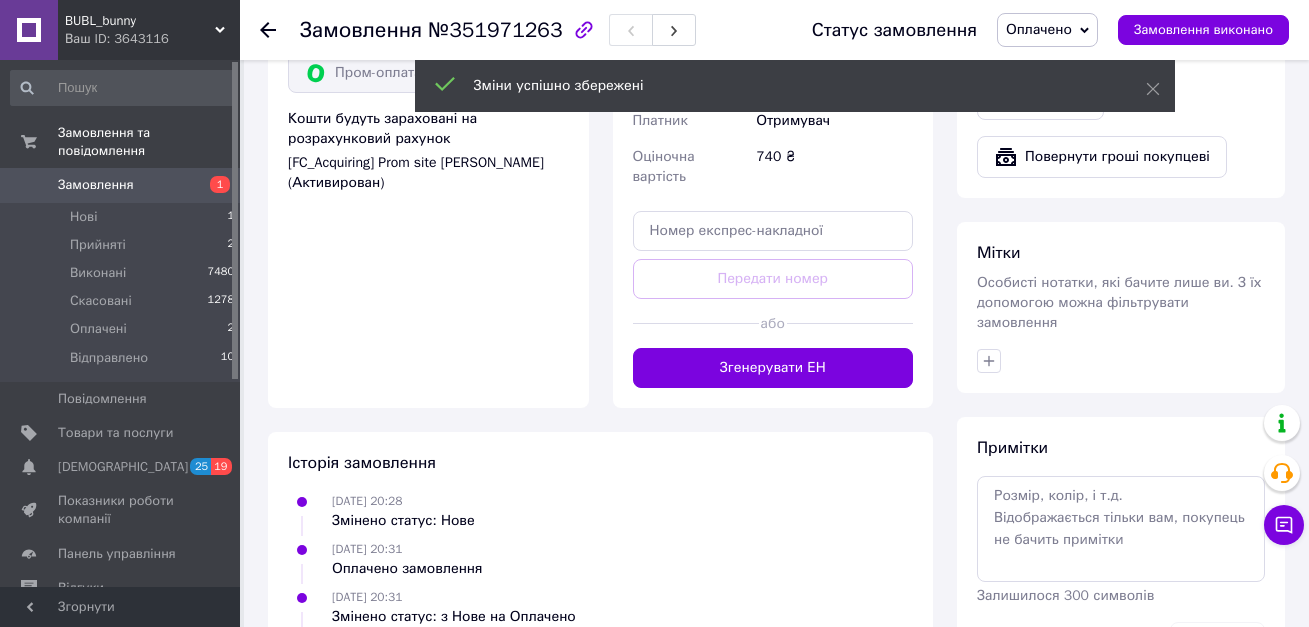 scroll, scrollTop: 721, scrollLeft: 0, axis: vertical 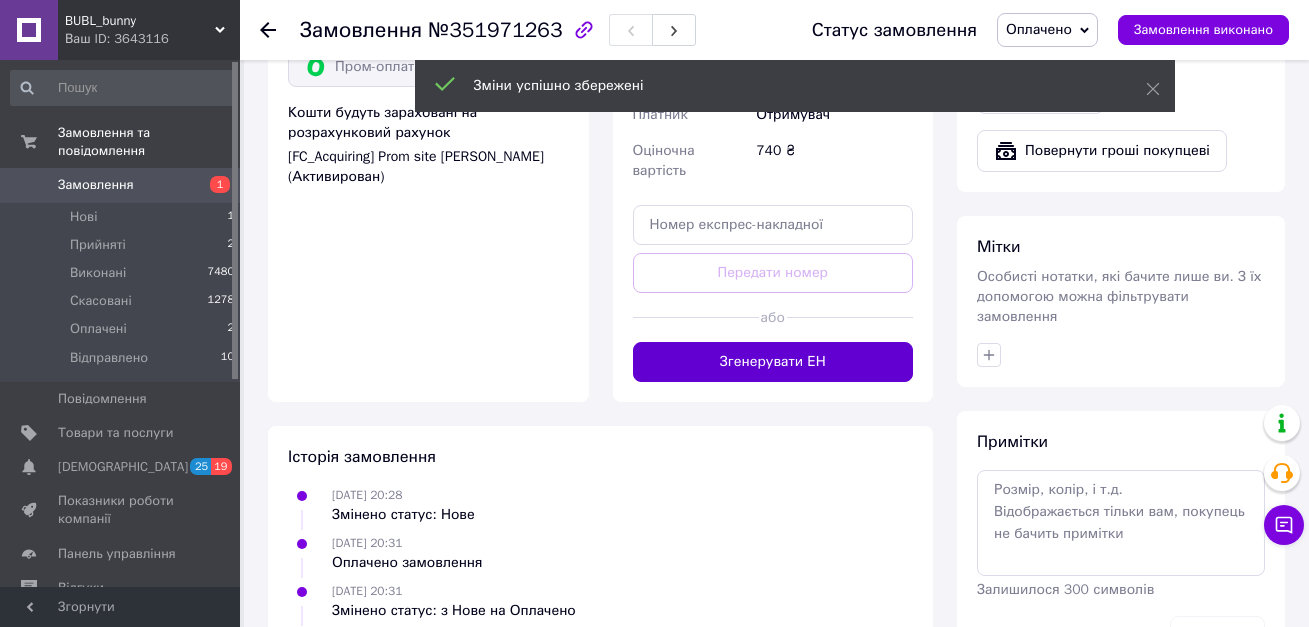 click on "Згенерувати ЕН" at bounding box center [773, 362] 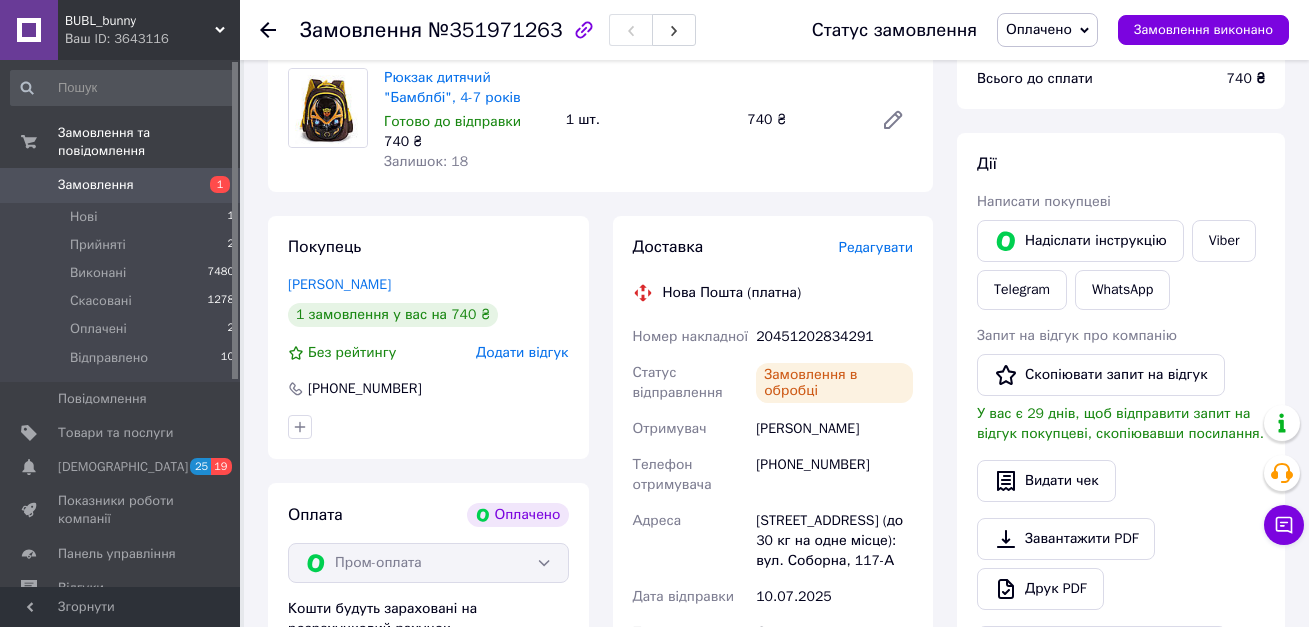 scroll, scrollTop: 221, scrollLeft: 0, axis: vertical 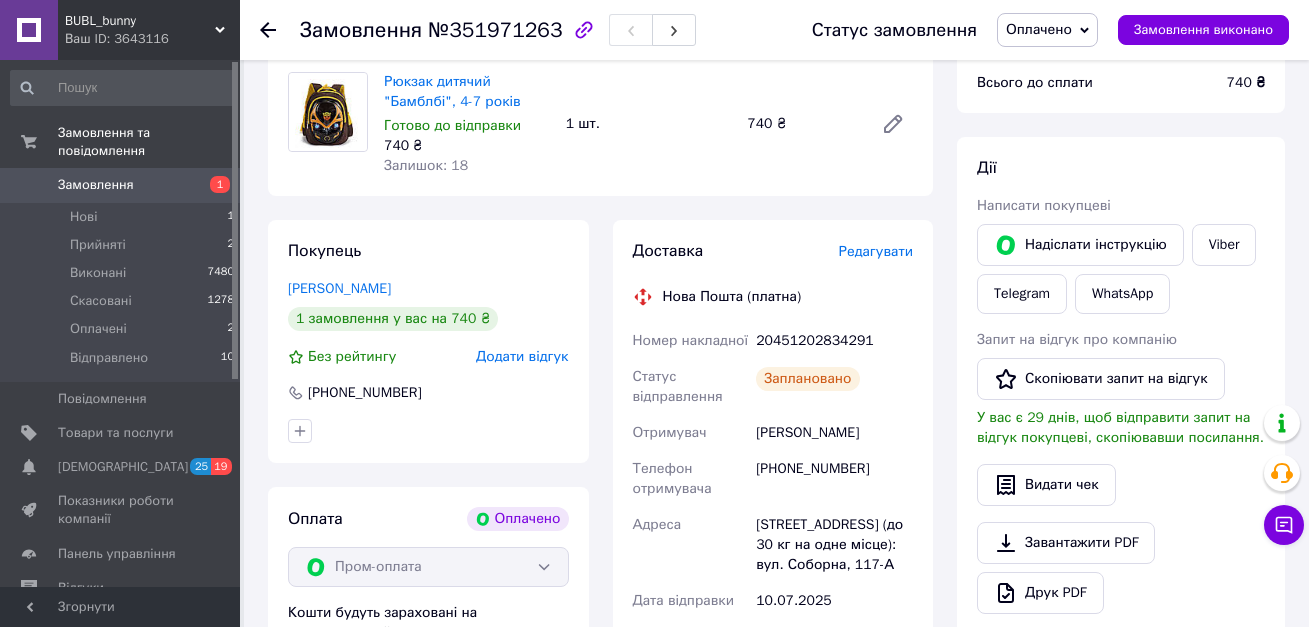 click on "20451202834291" at bounding box center (834, 341) 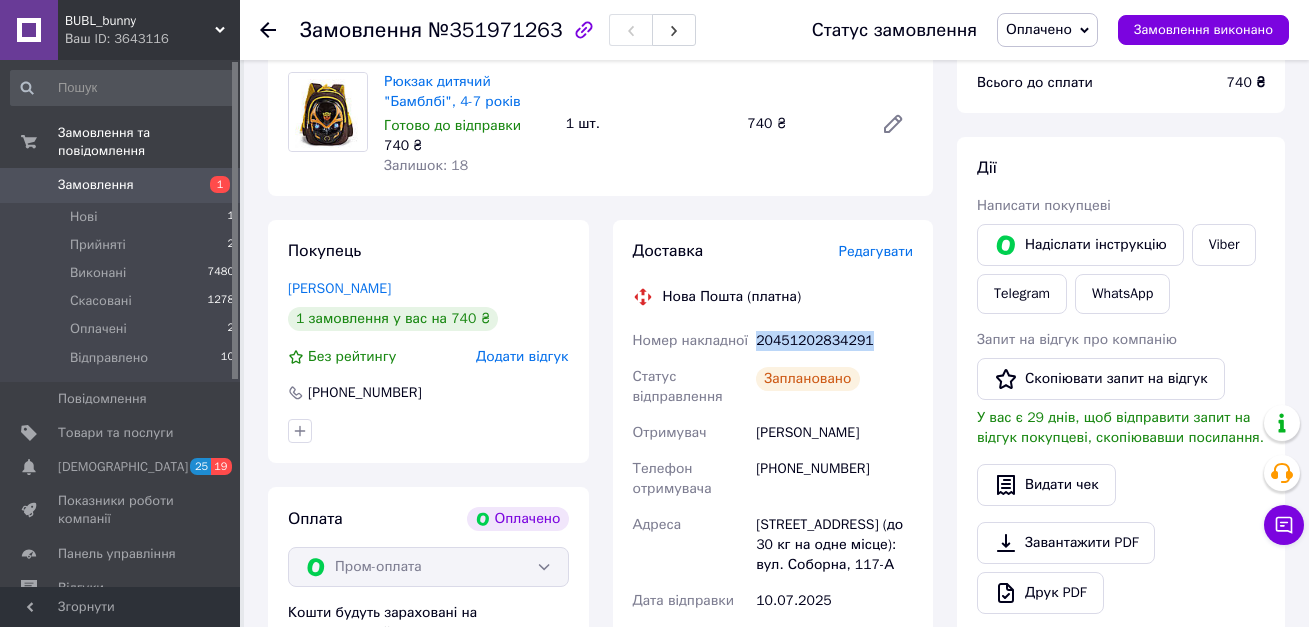 click on "20451202834291" at bounding box center (834, 341) 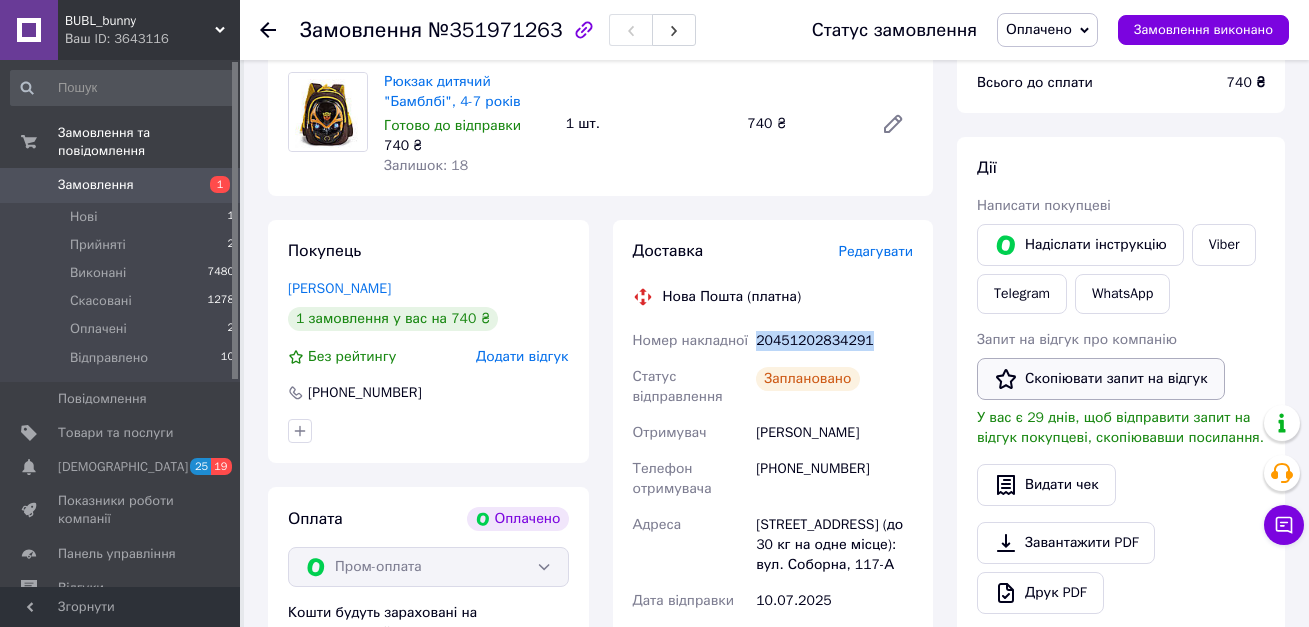 click on "Скопіювати запит на відгук" at bounding box center (1101, 379) 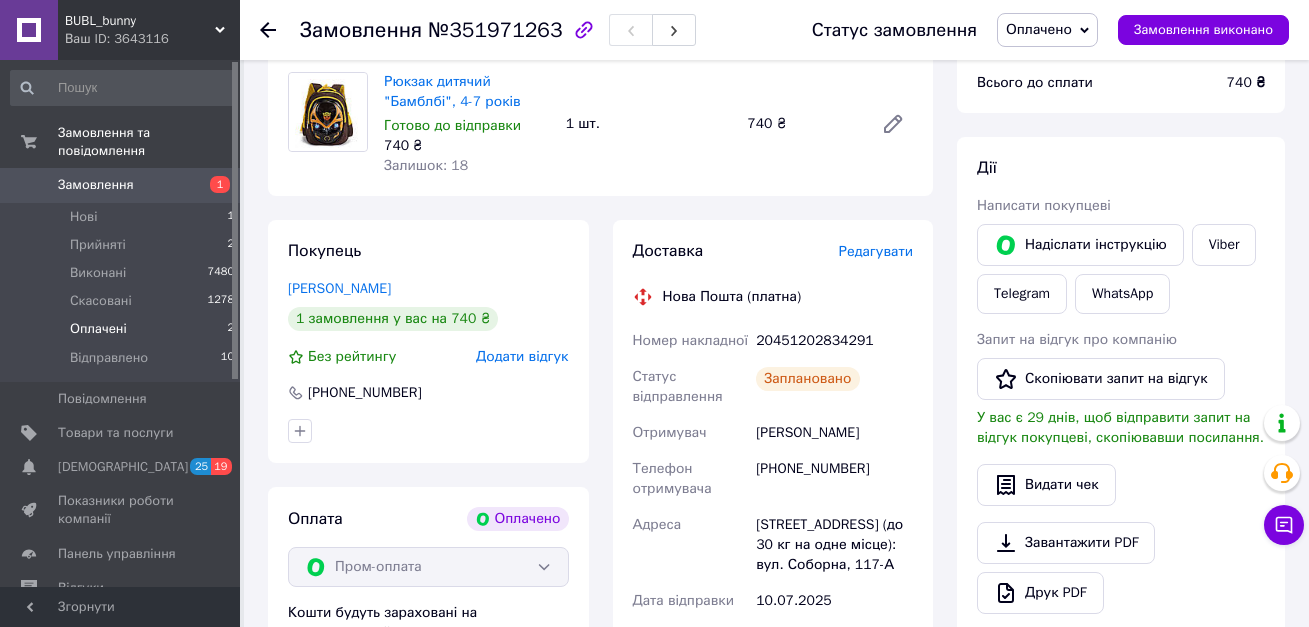 click on "Оплачені" at bounding box center (98, 329) 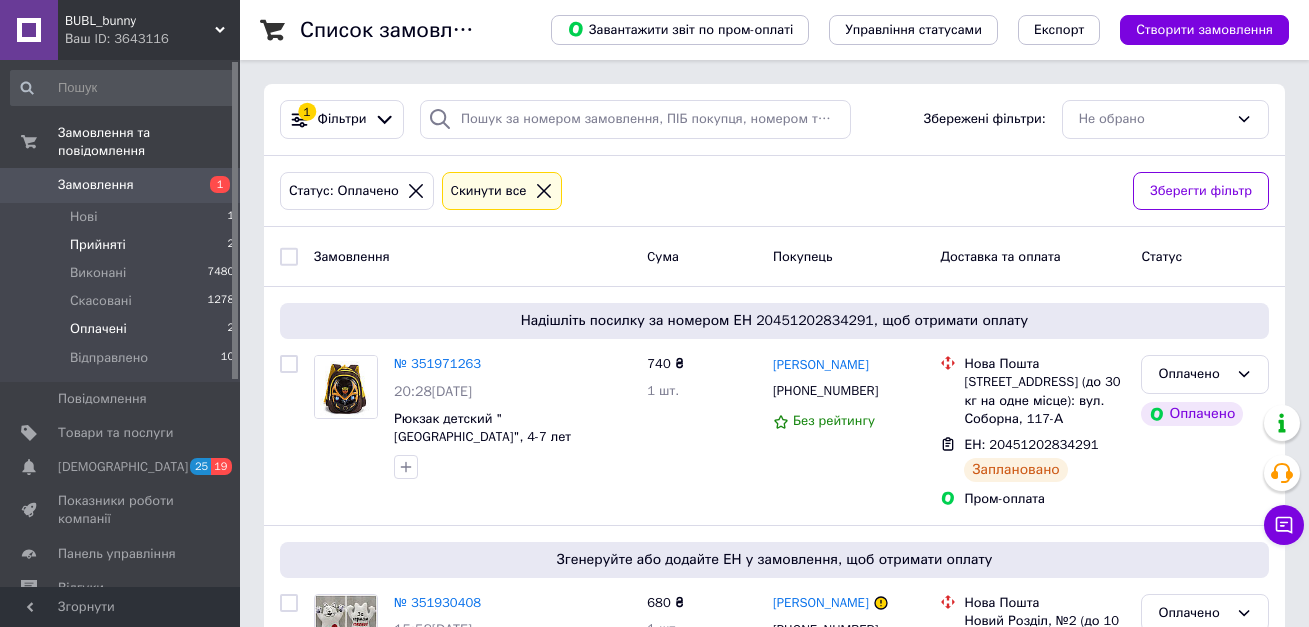 click on "Прийняті" at bounding box center (98, 245) 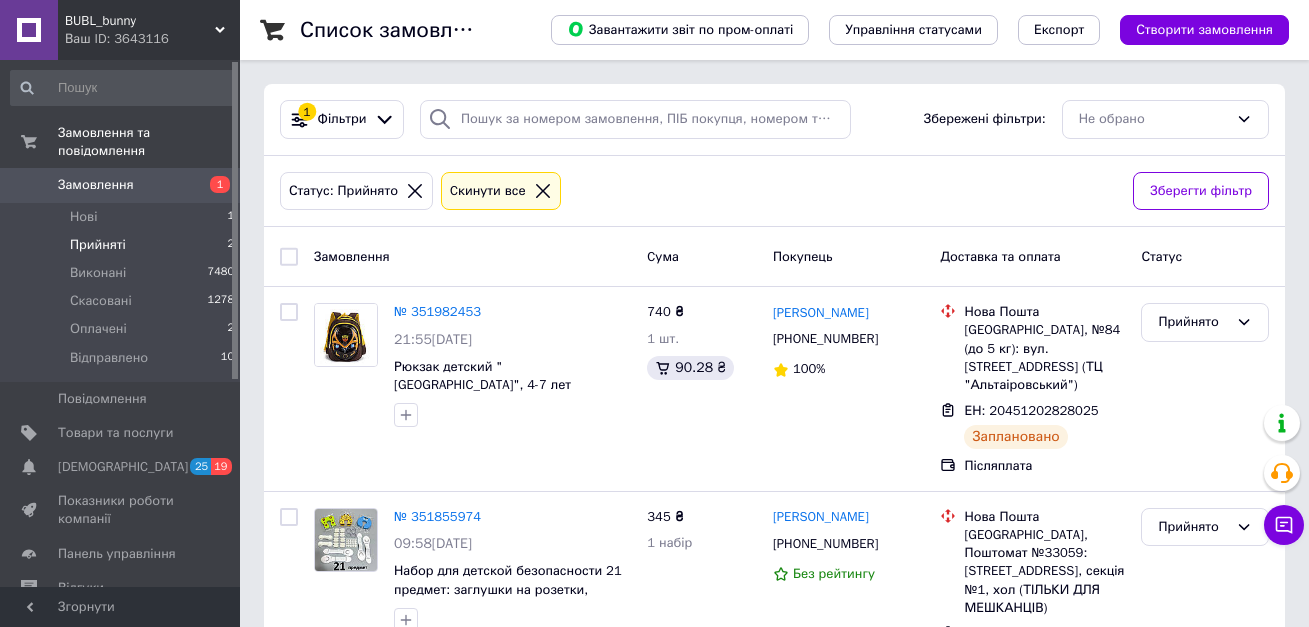 click on "Прийняті" at bounding box center [98, 245] 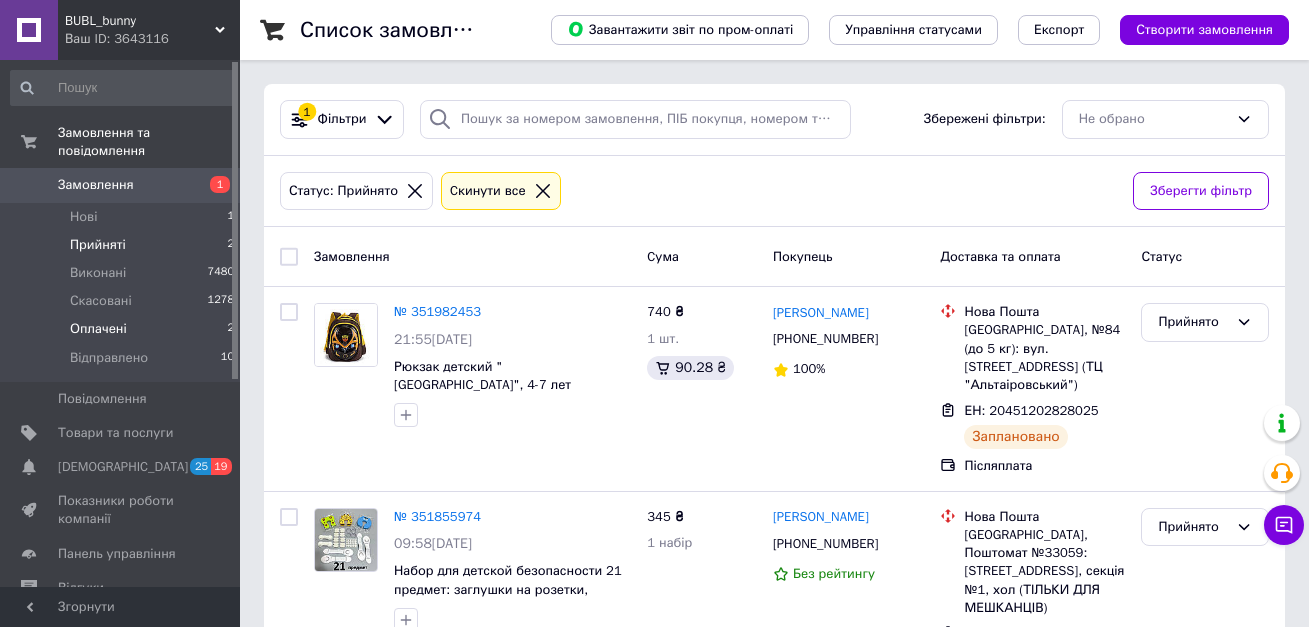 click on "Оплачені" at bounding box center [98, 329] 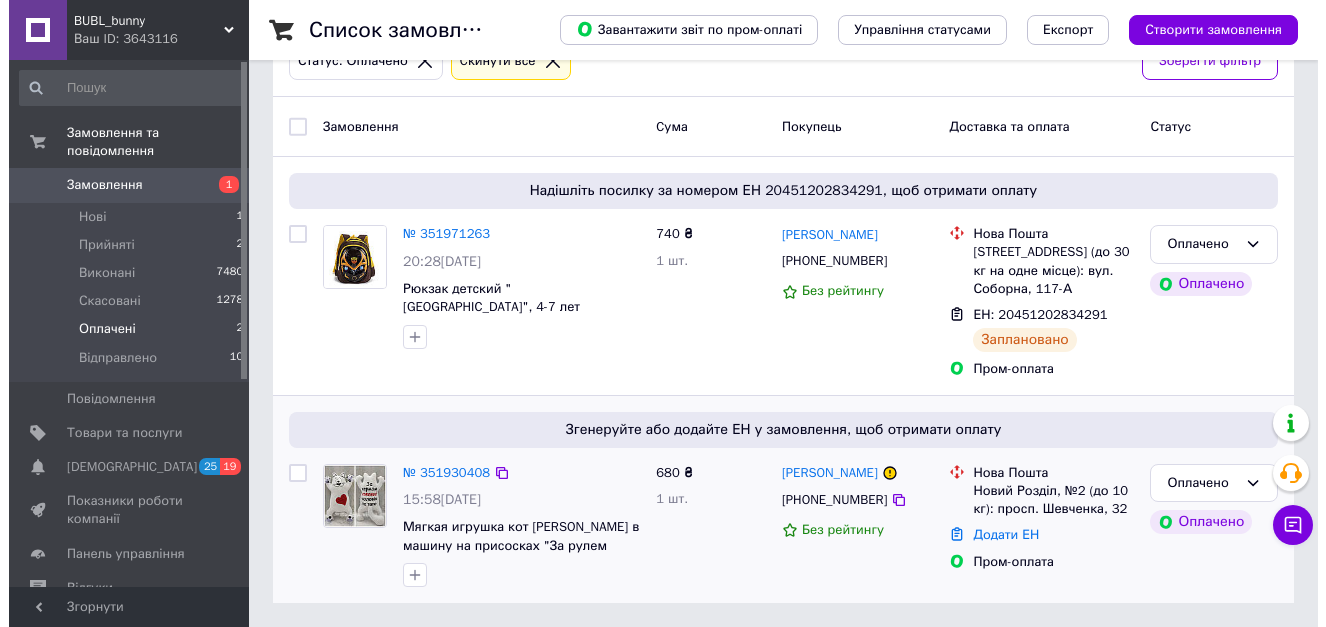 scroll, scrollTop: 149, scrollLeft: 0, axis: vertical 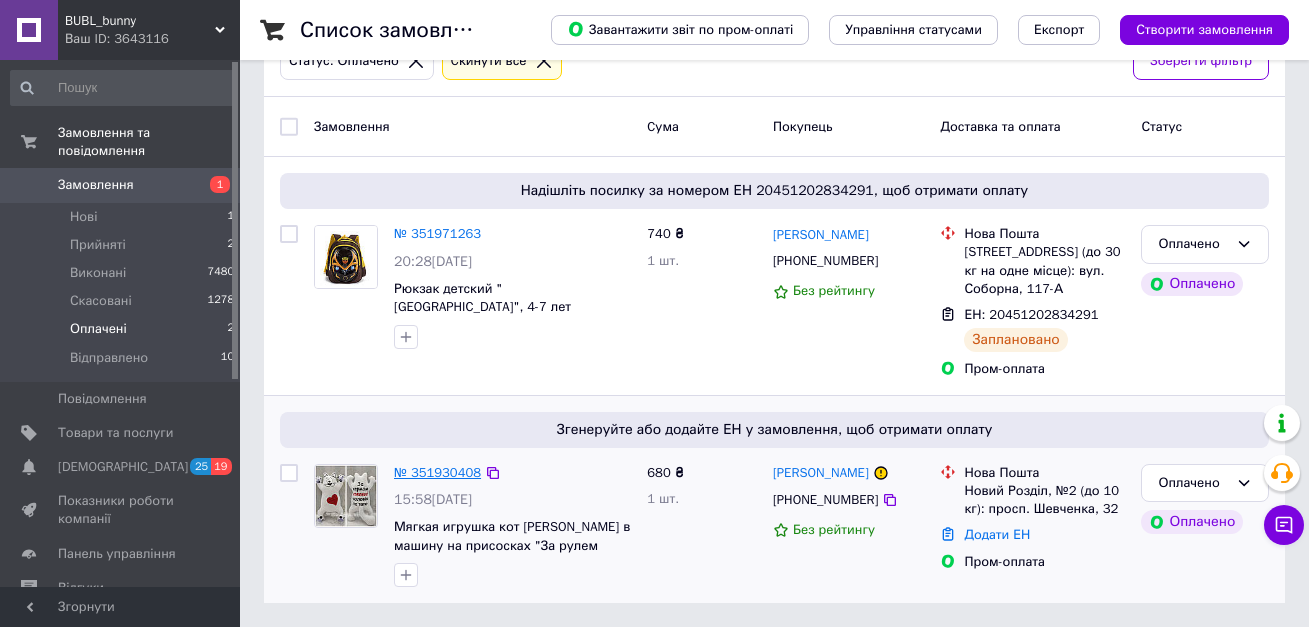 click on "№ 351930408" at bounding box center [437, 472] 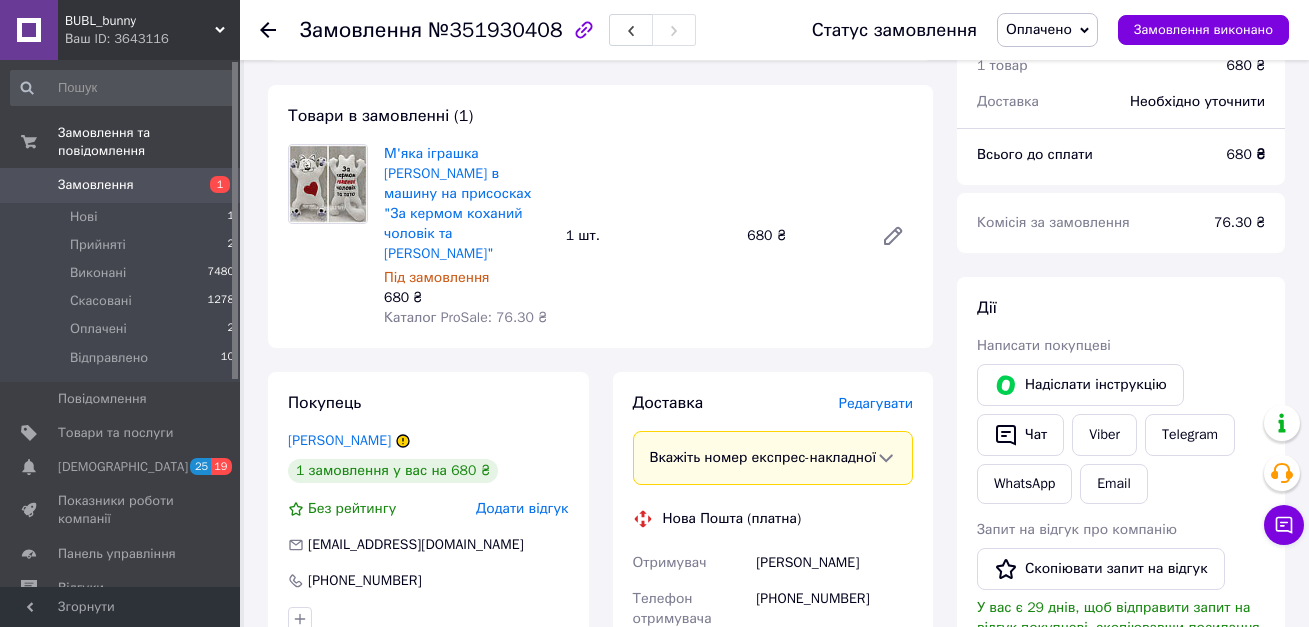 click on "Редагувати" at bounding box center [876, 403] 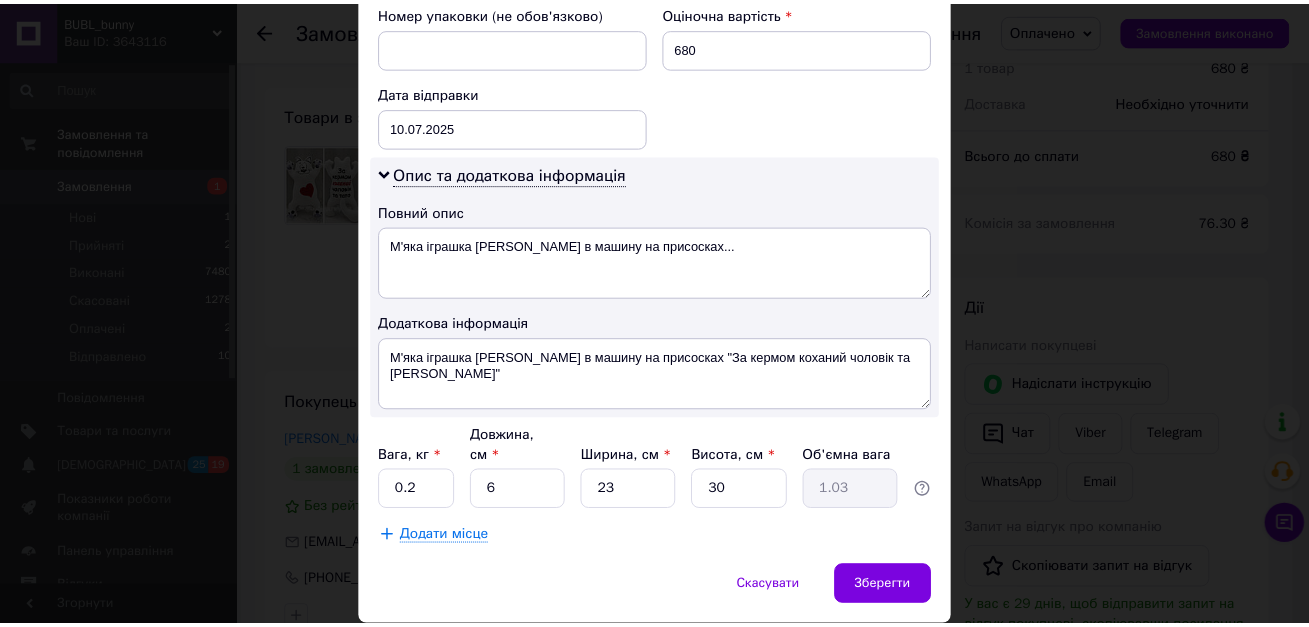 scroll, scrollTop: 900, scrollLeft: 0, axis: vertical 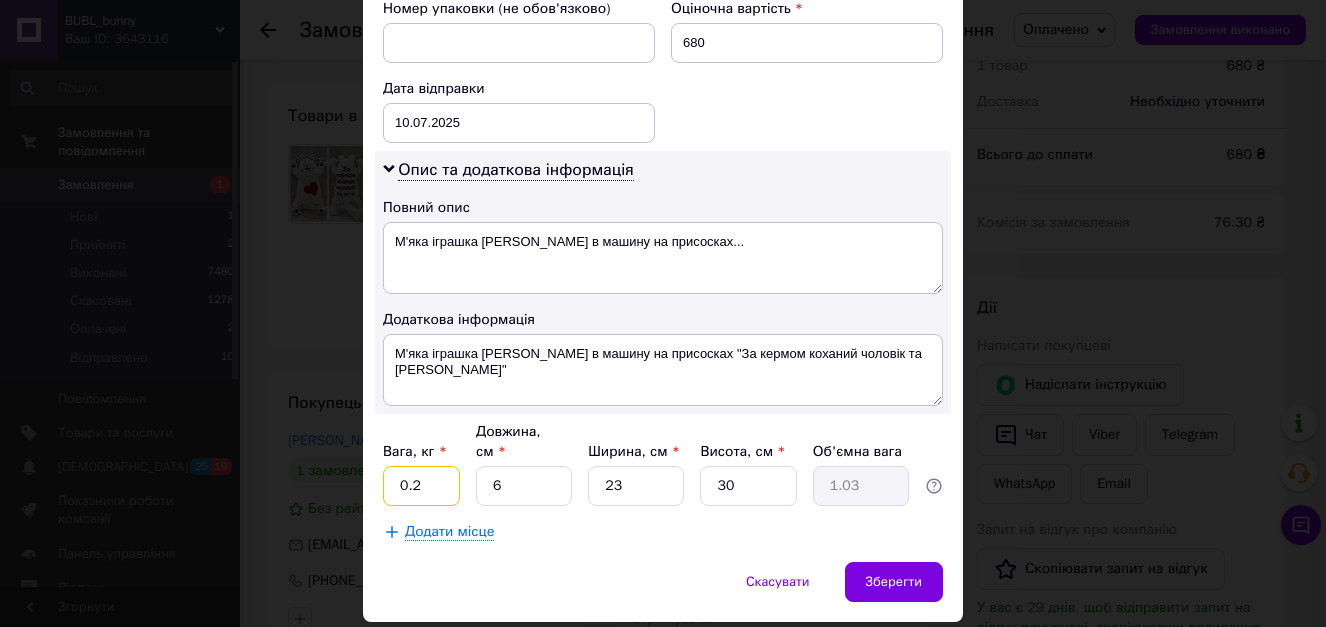 click on "0.2" at bounding box center [421, 486] 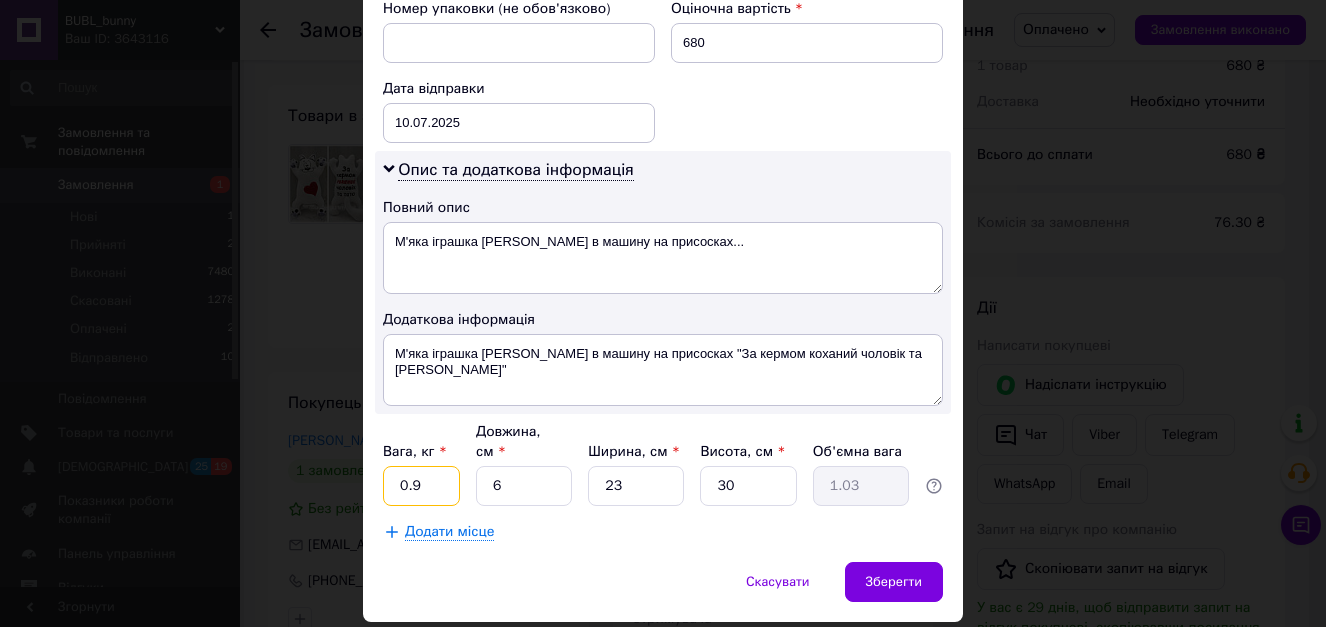 type on "0.9" 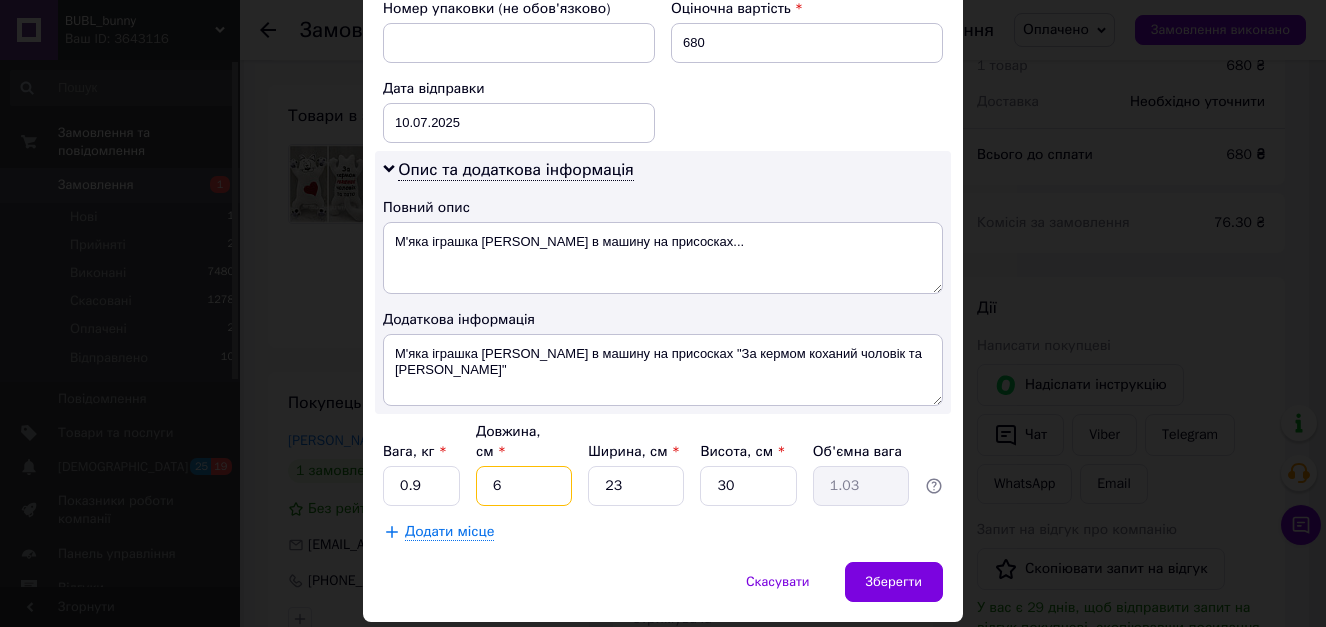 type on "5" 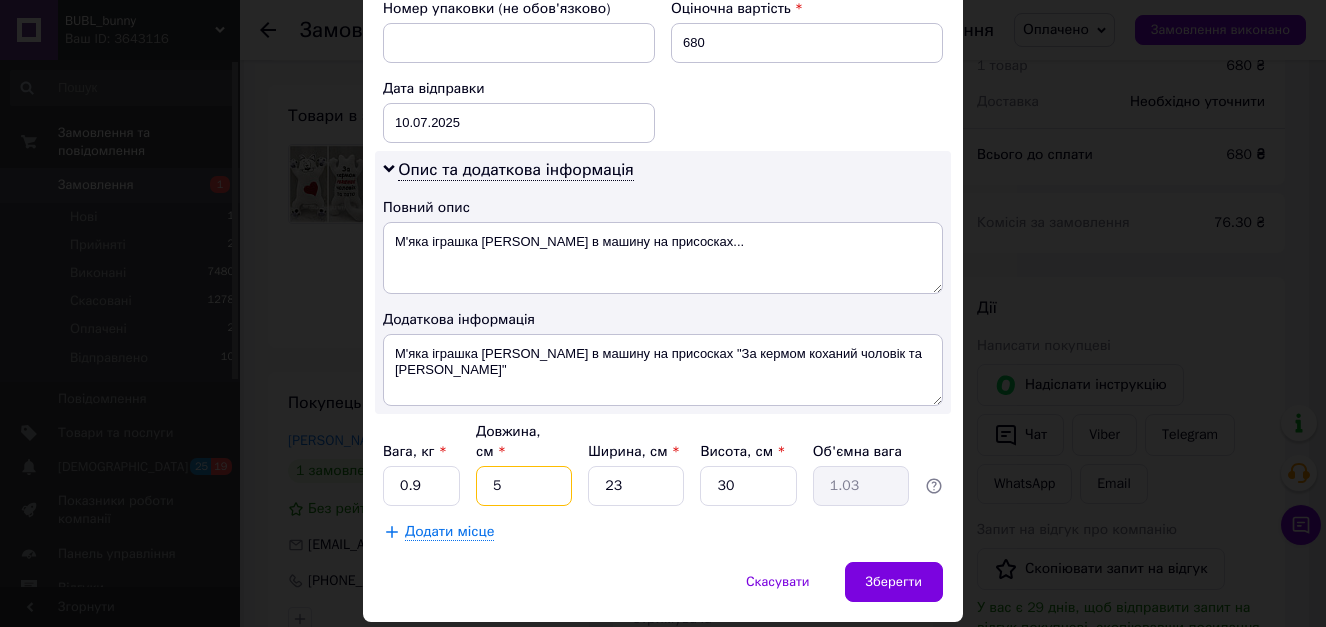type on "0.86" 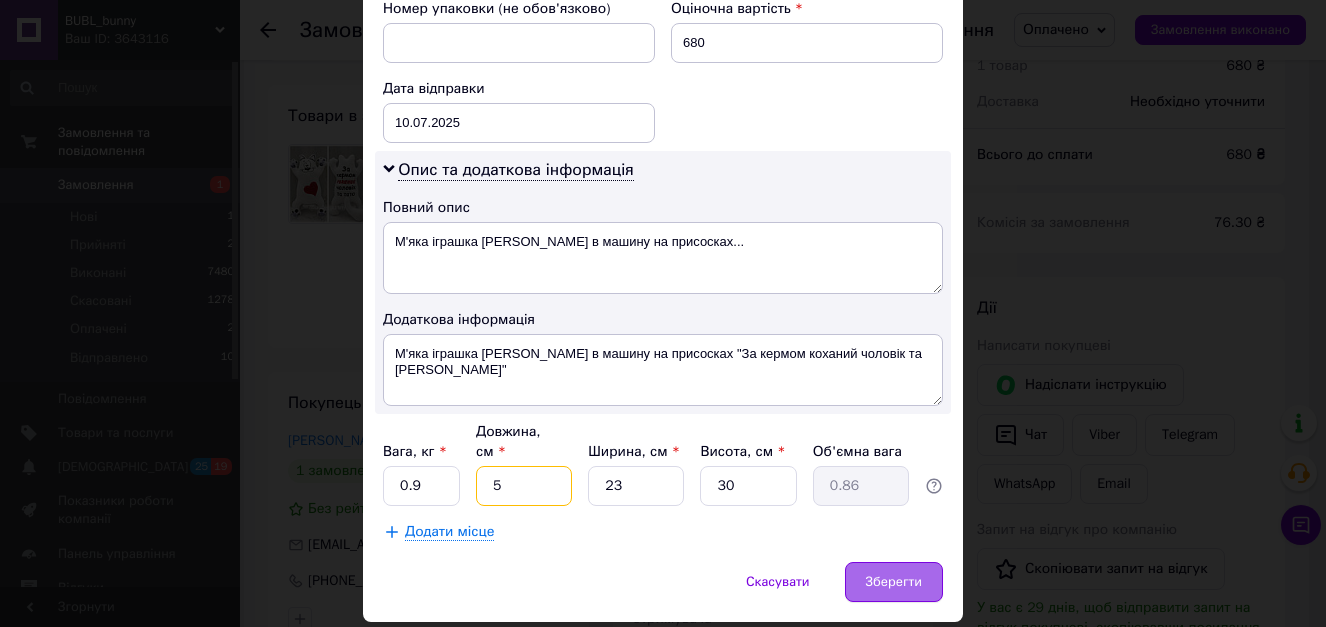 type on "5" 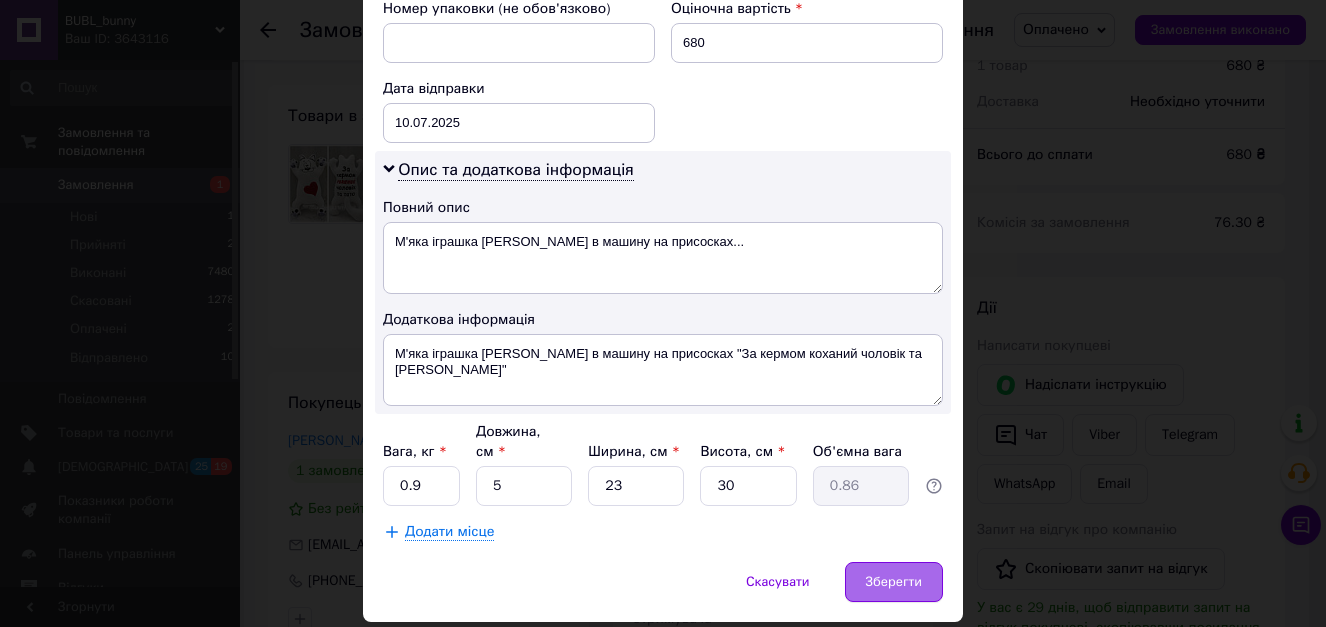 click on "Зберегти" at bounding box center [894, 582] 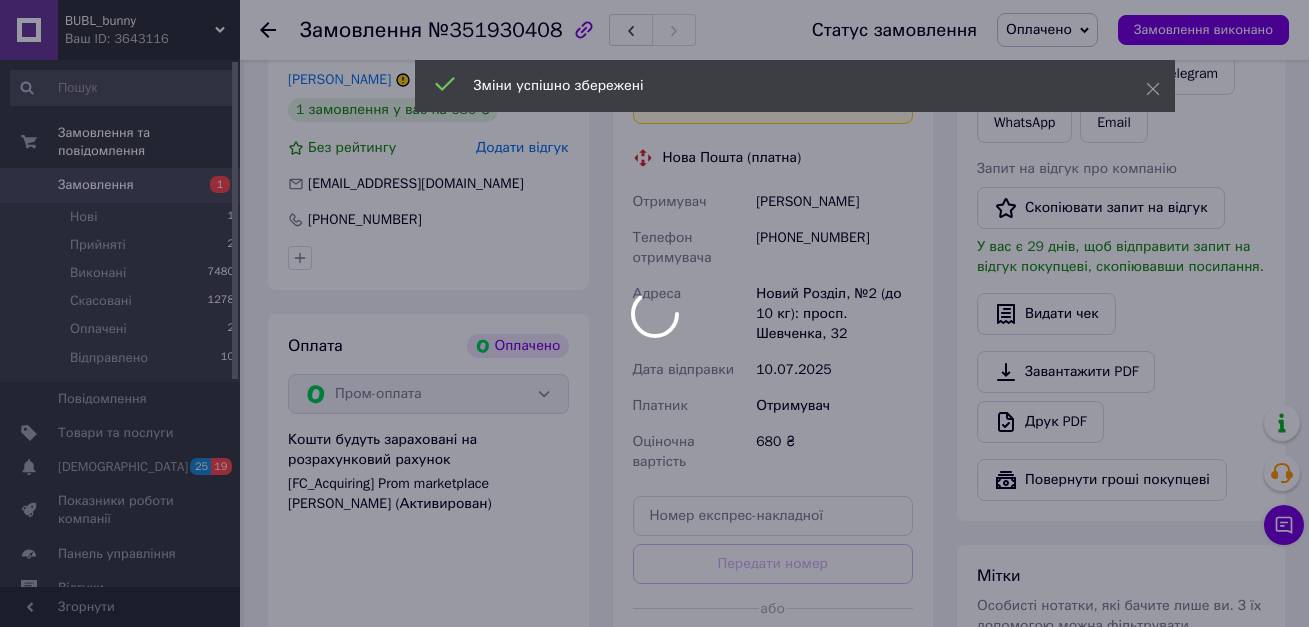 scroll, scrollTop: 549, scrollLeft: 0, axis: vertical 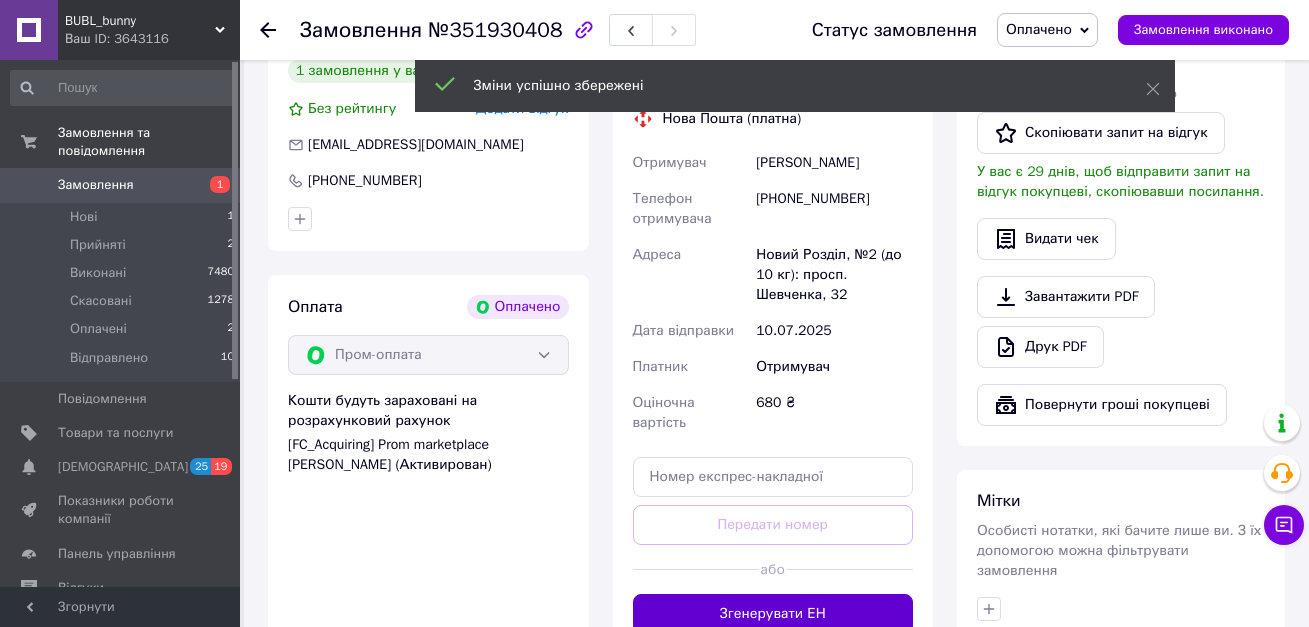 click on "Згенерувати ЕН" at bounding box center (773, 614) 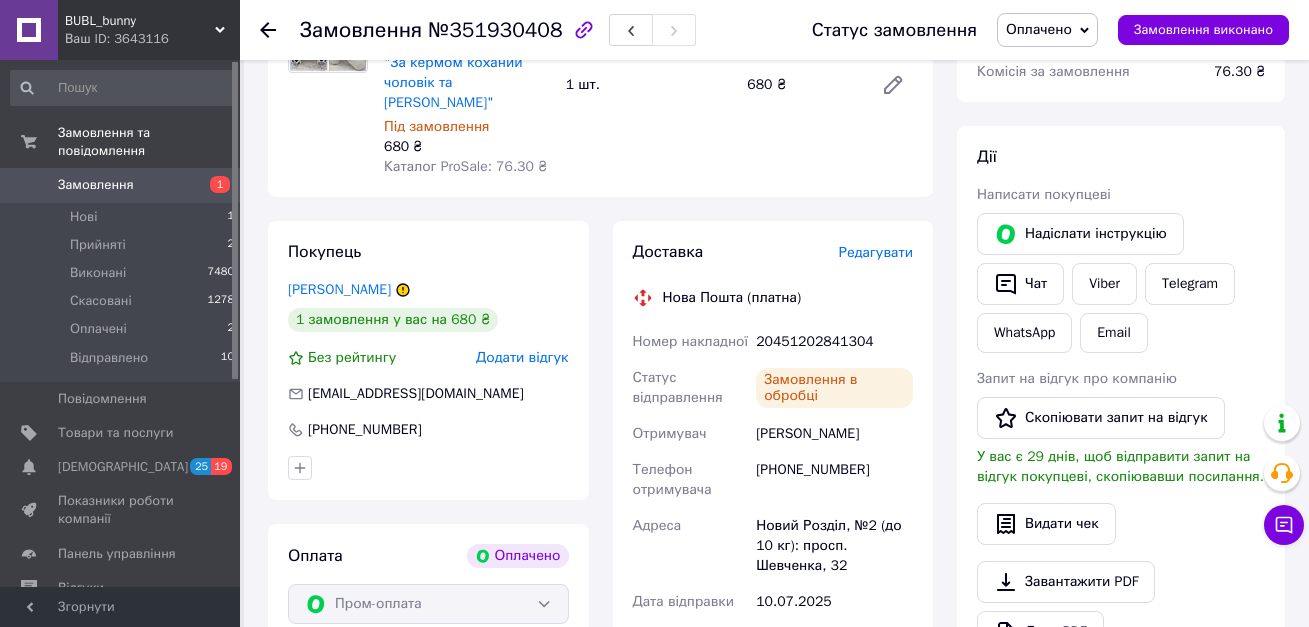 scroll, scrollTop: 249, scrollLeft: 0, axis: vertical 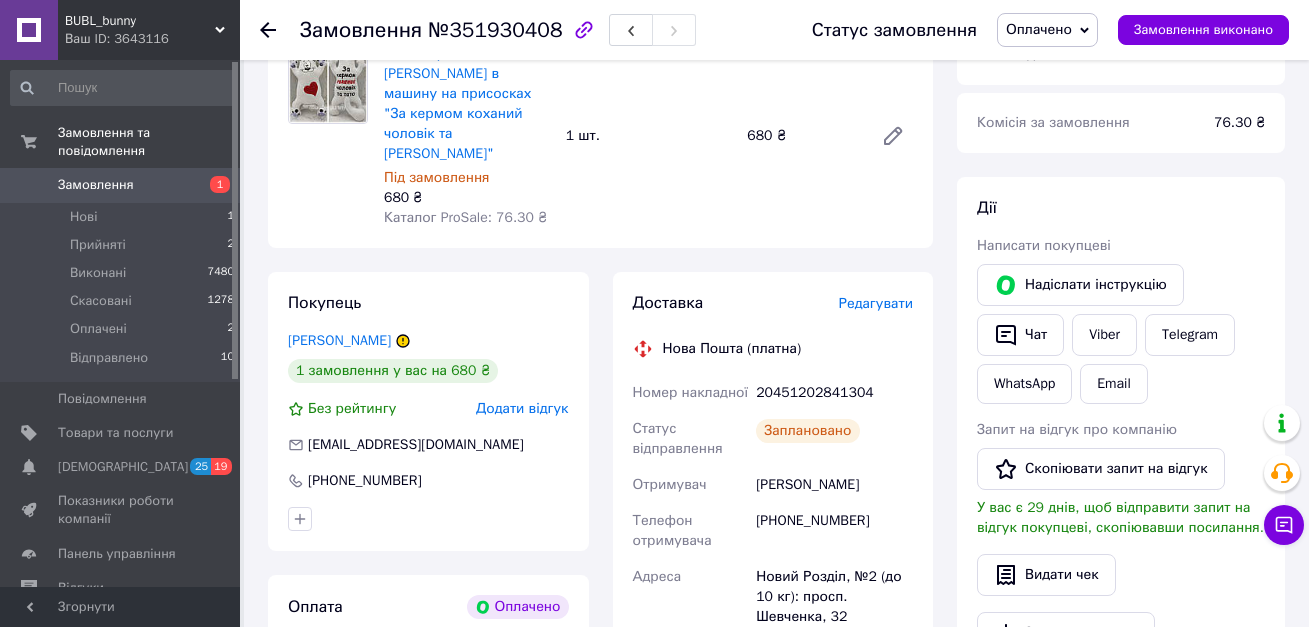 click on "20451202841304" at bounding box center (834, 393) 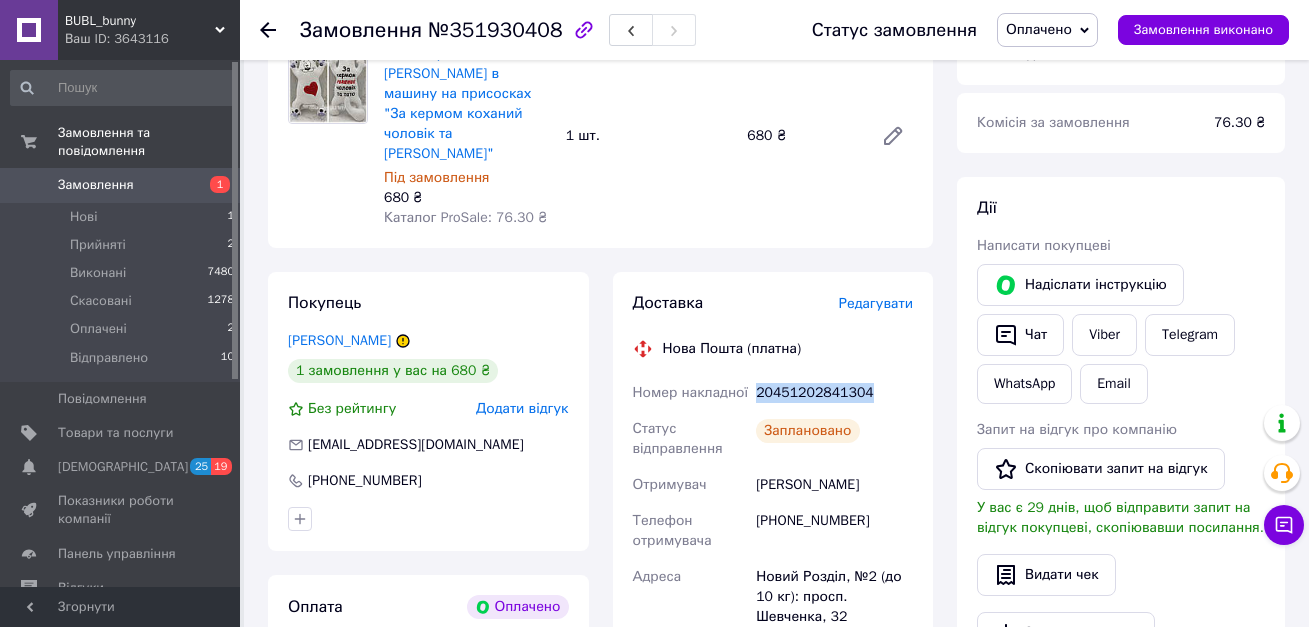 click on "20451202841304" at bounding box center (834, 393) 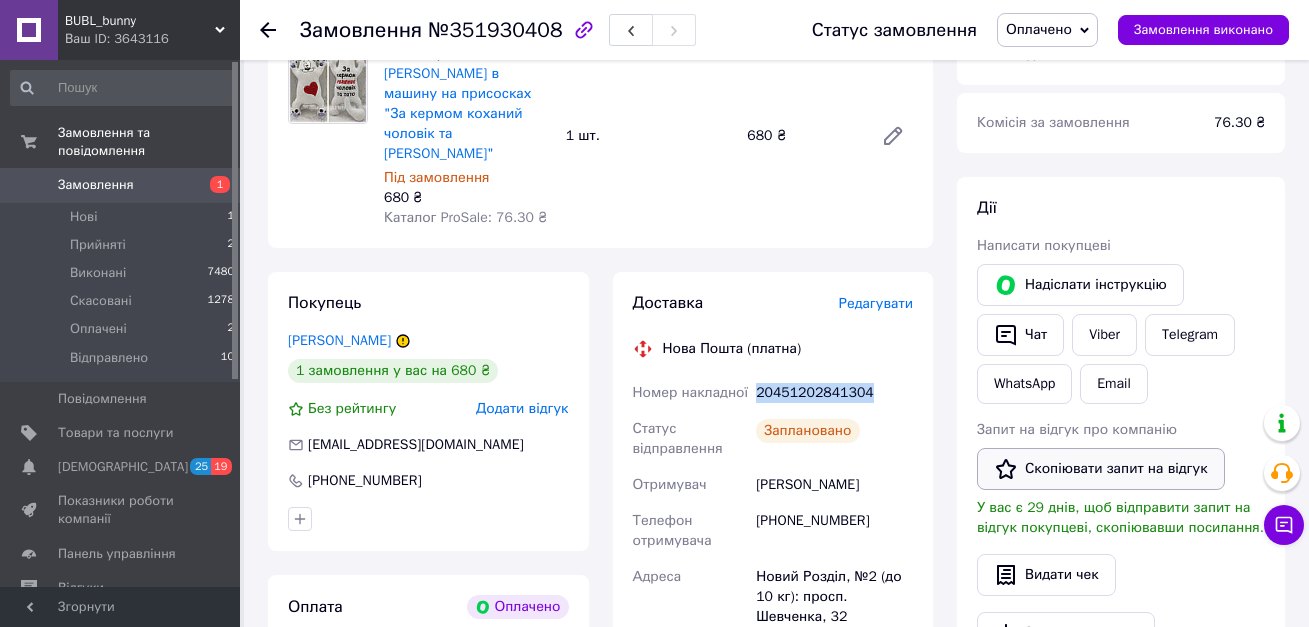 click on "Скопіювати запит на відгук" at bounding box center [1101, 469] 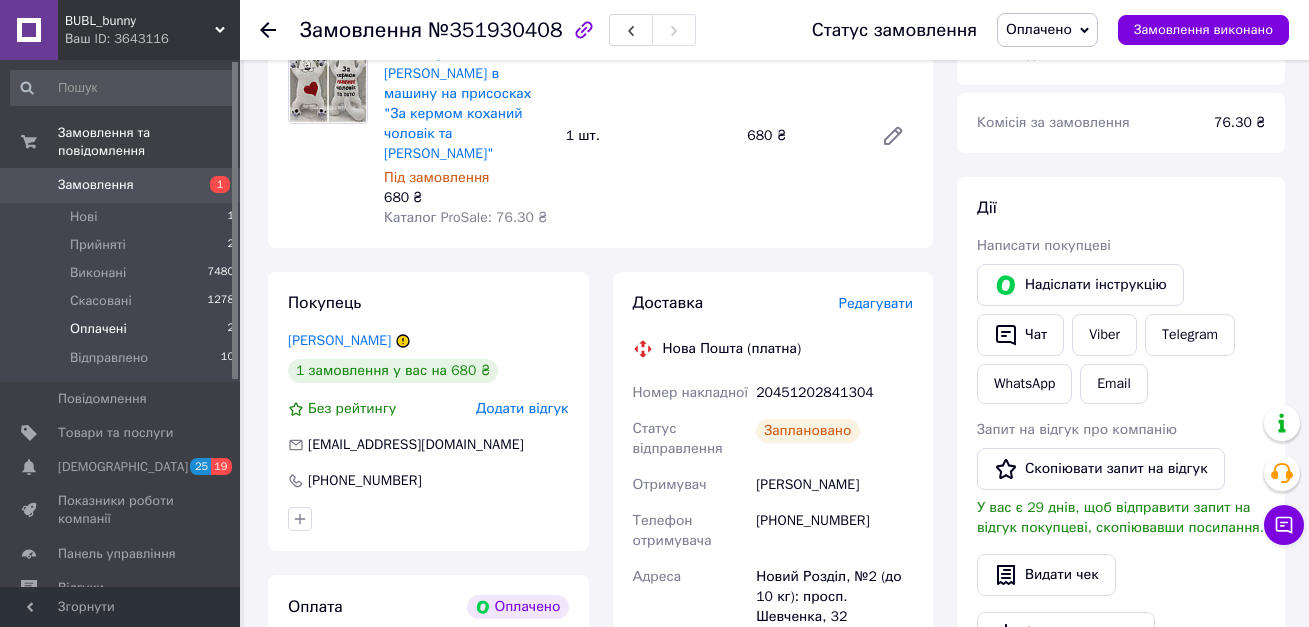 click on "Оплачені" at bounding box center (98, 329) 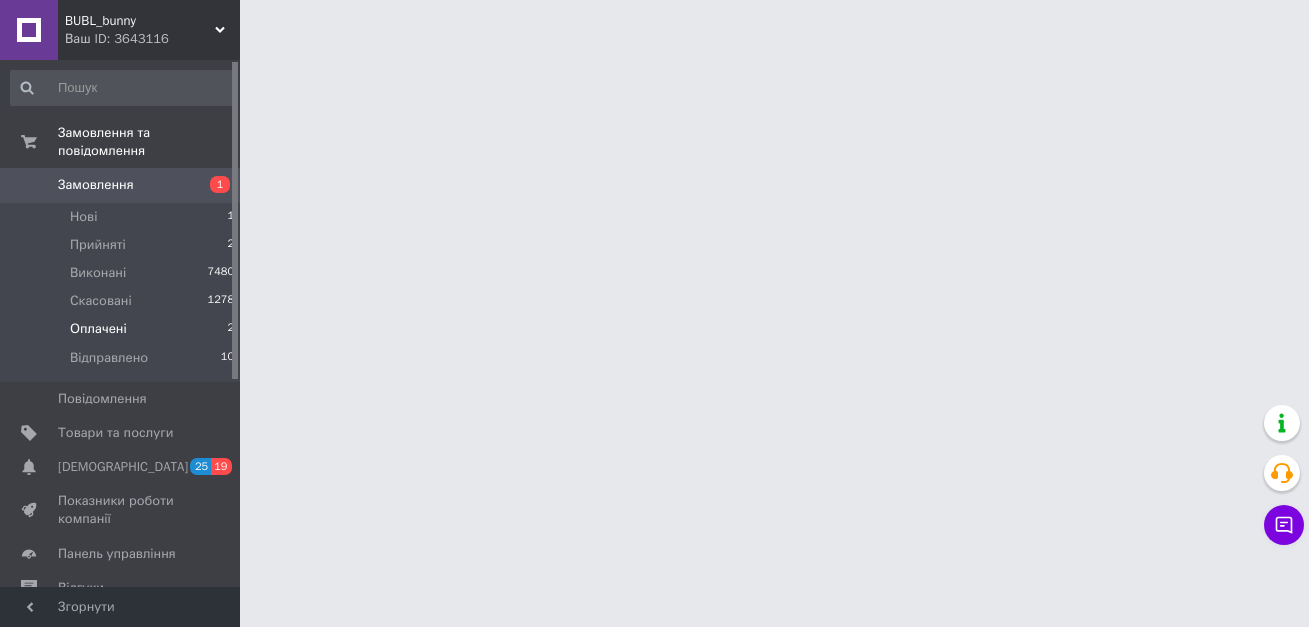 scroll, scrollTop: 0, scrollLeft: 0, axis: both 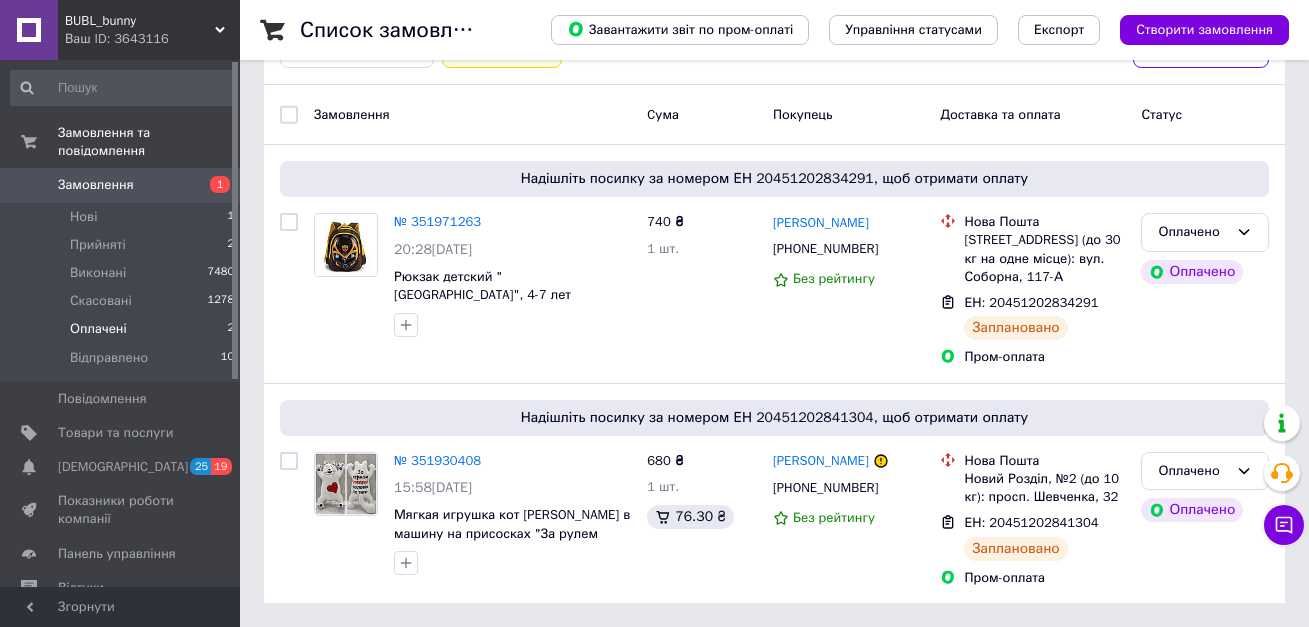 click on "Замовлення" at bounding box center (96, 185) 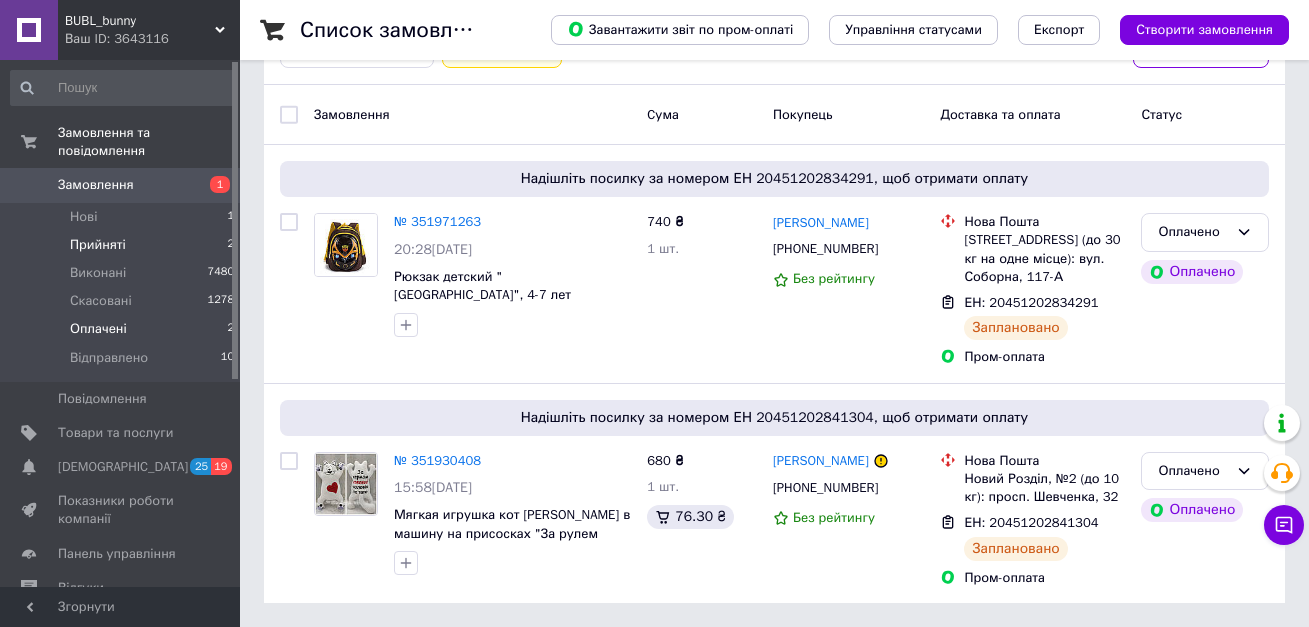 scroll, scrollTop: 0, scrollLeft: 0, axis: both 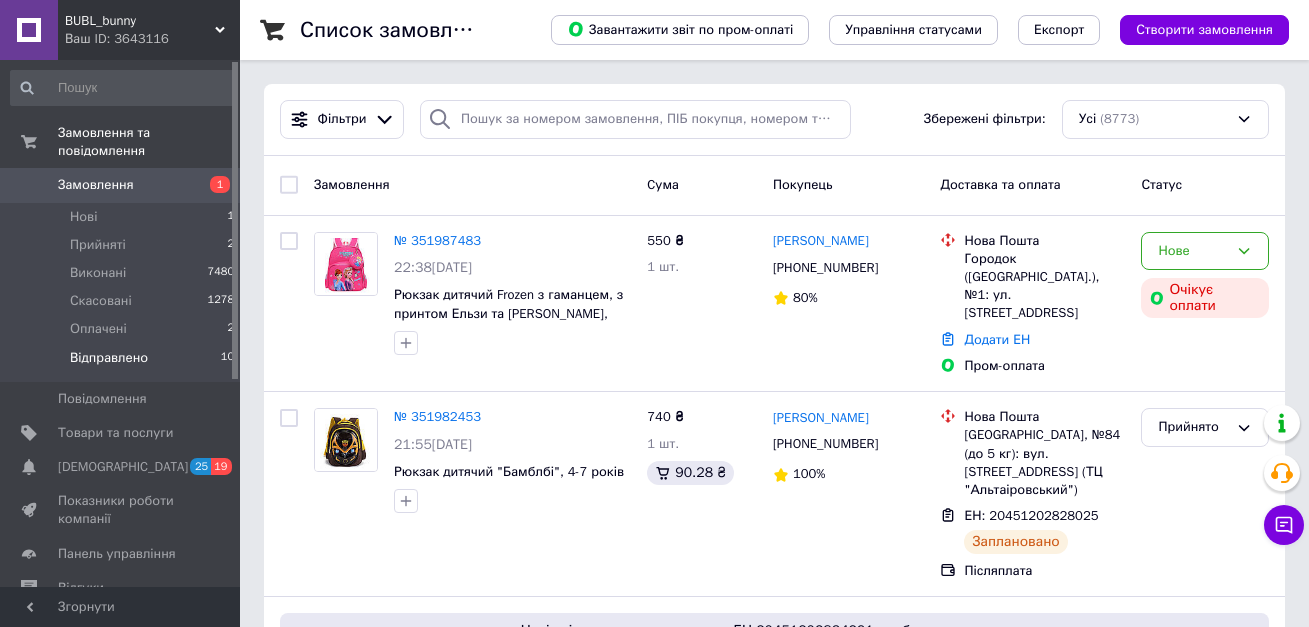 click on "Відправлено" at bounding box center (109, 358) 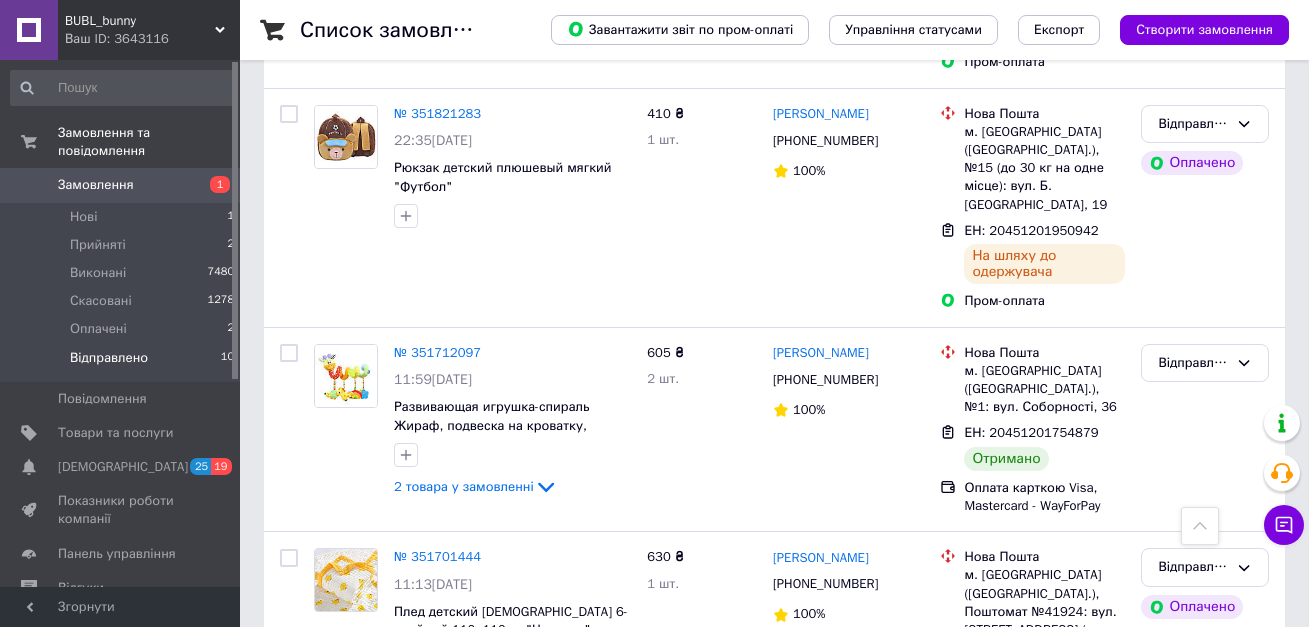 scroll, scrollTop: 1300, scrollLeft: 0, axis: vertical 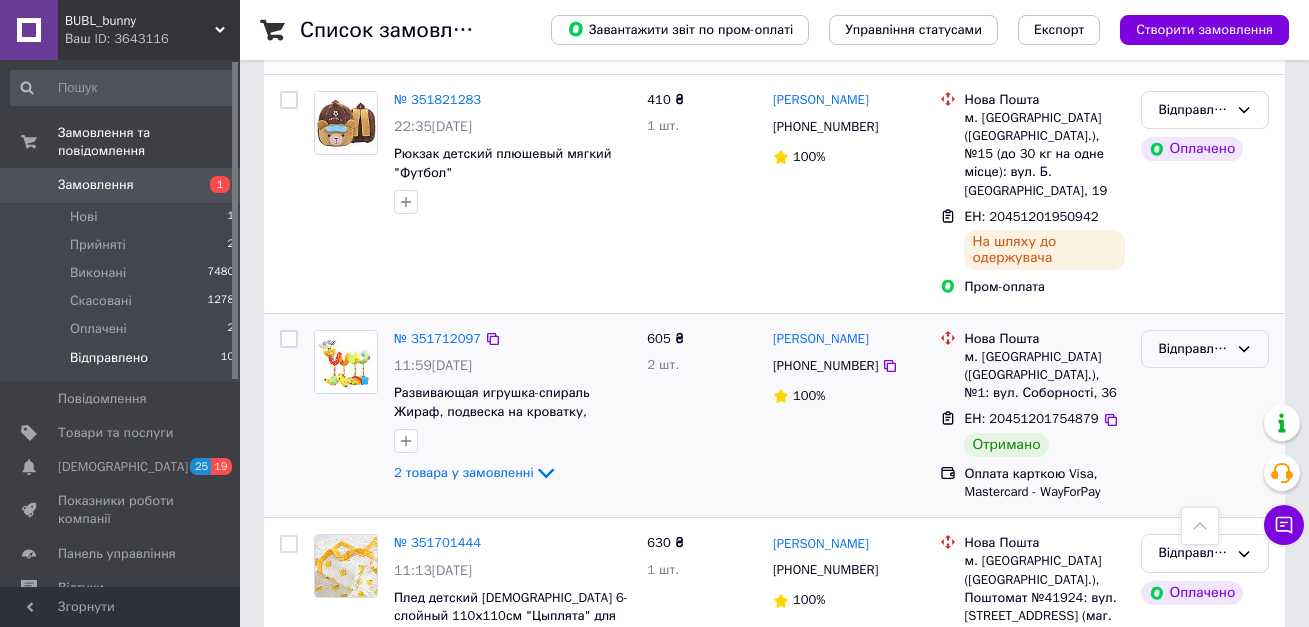 click on "Відправлено" at bounding box center (1193, 349) 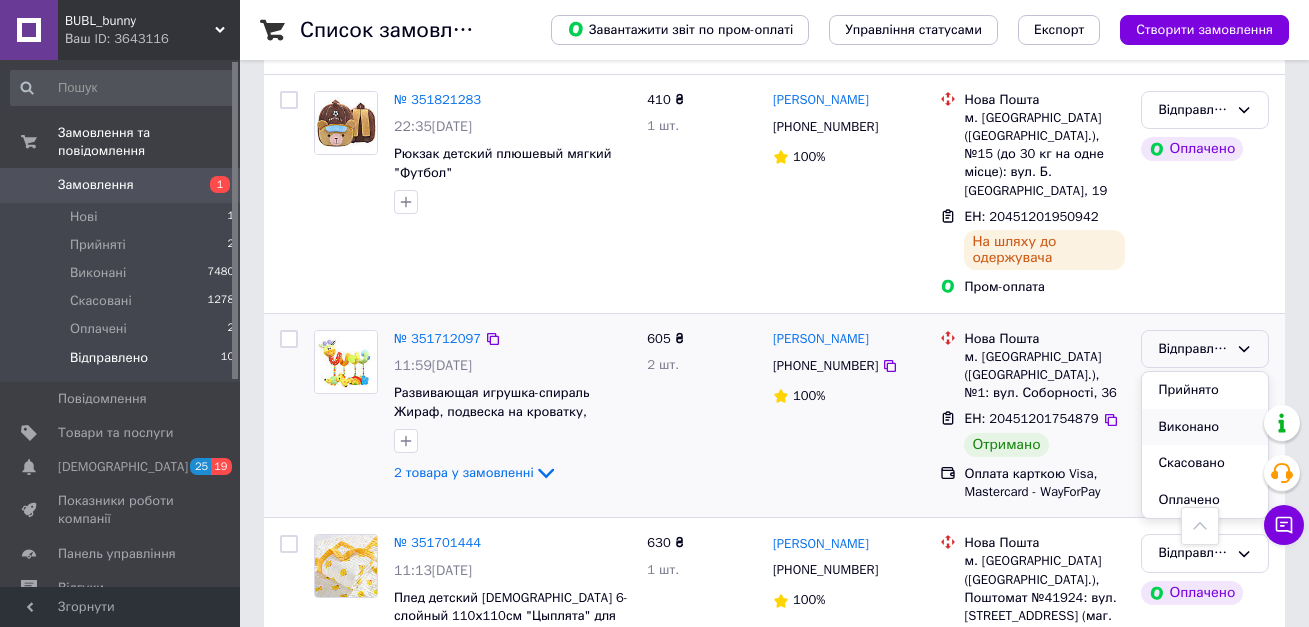 click on "Виконано" at bounding box center (1205, 427) 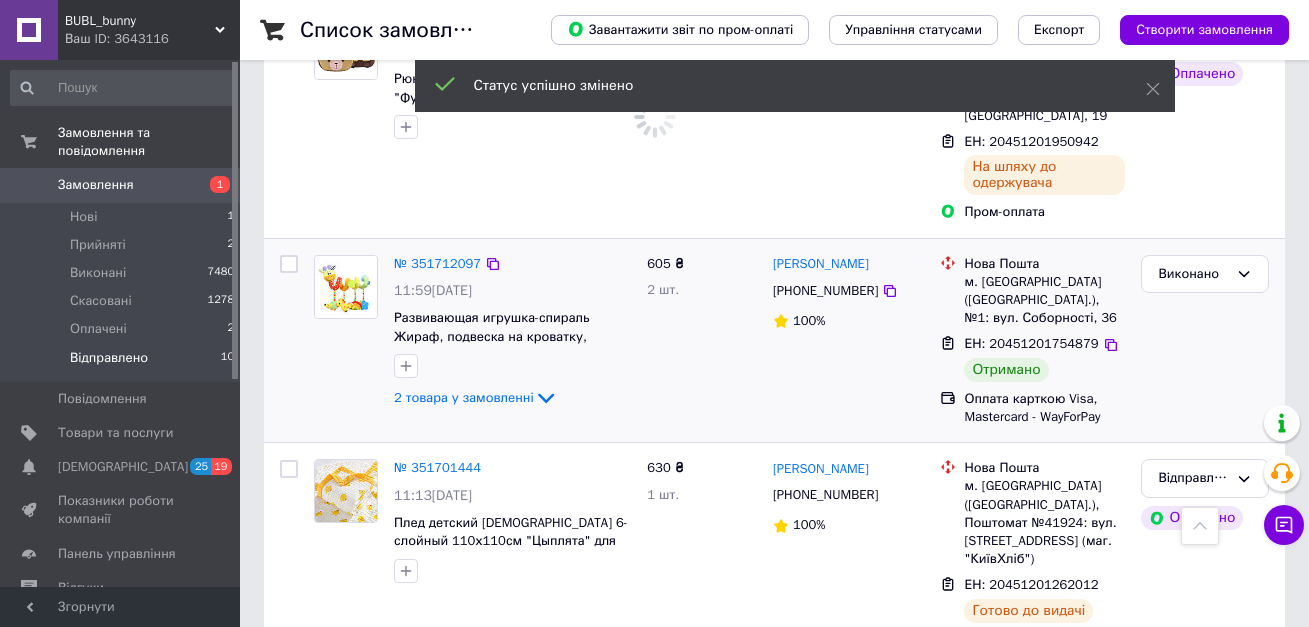 scroll, scrollTop: 1600, scrollLeft: 0, axis: vertical 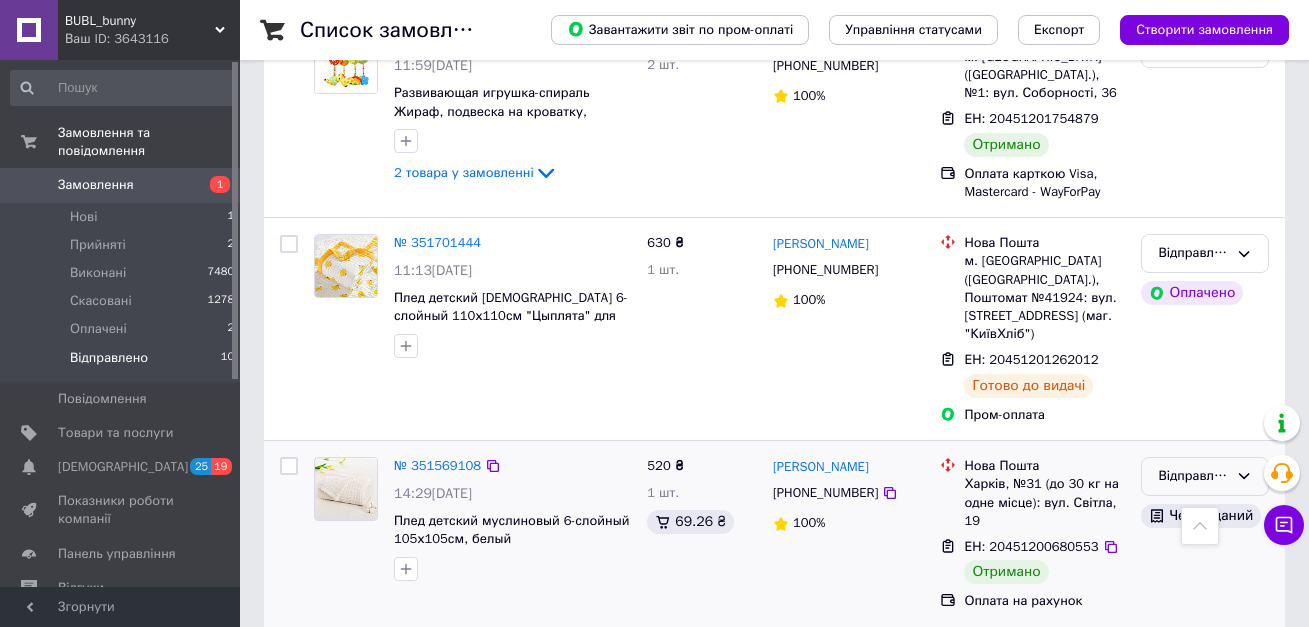 click on "Відправлено" at bounding box center [1193, 476] 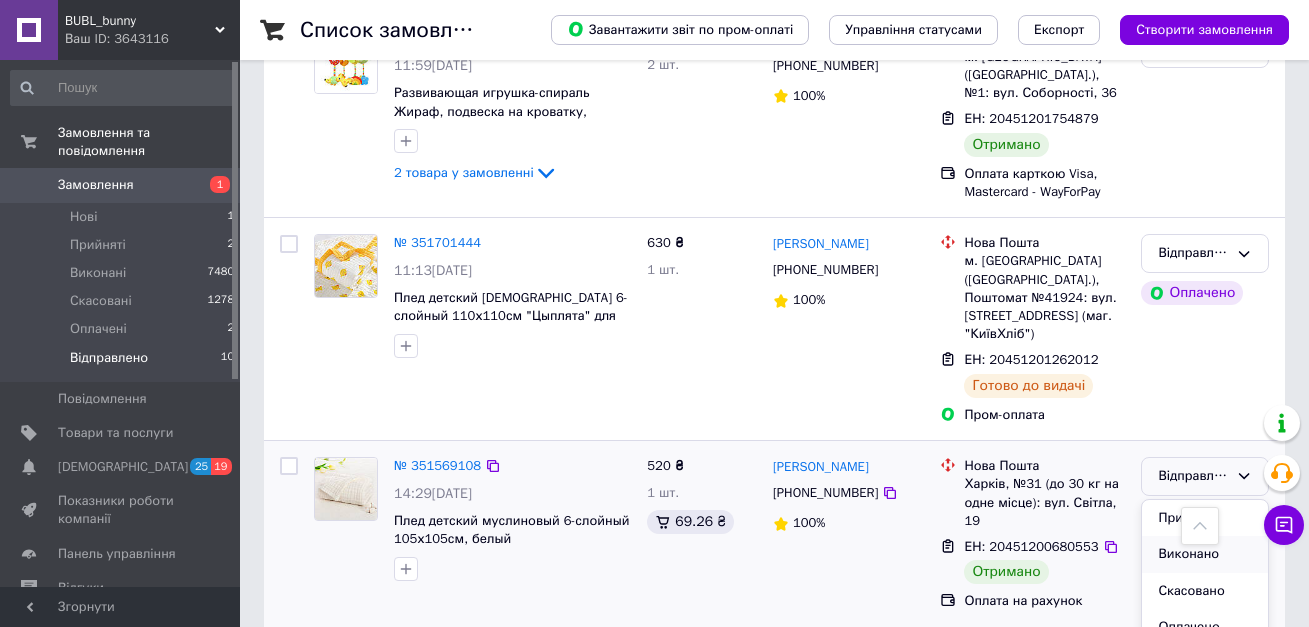 click on "Виконано" at bounding box center [1205, 554] 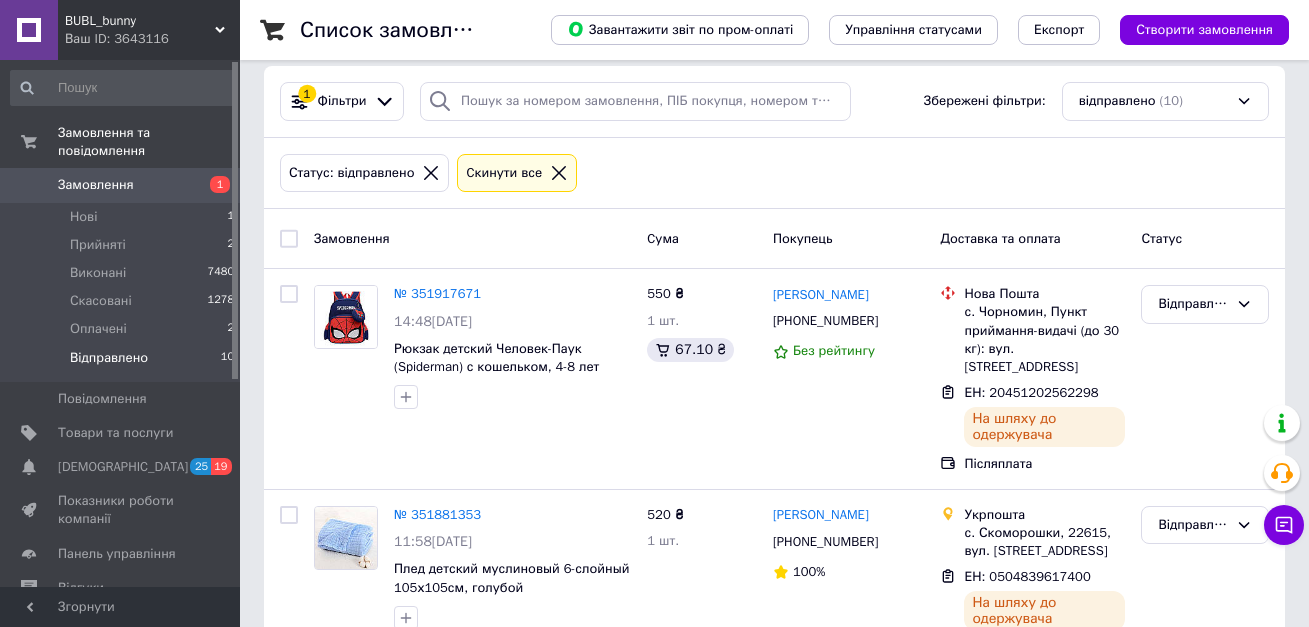 scroll, scrollTop: 0, scrollLeft: 0, axis: both 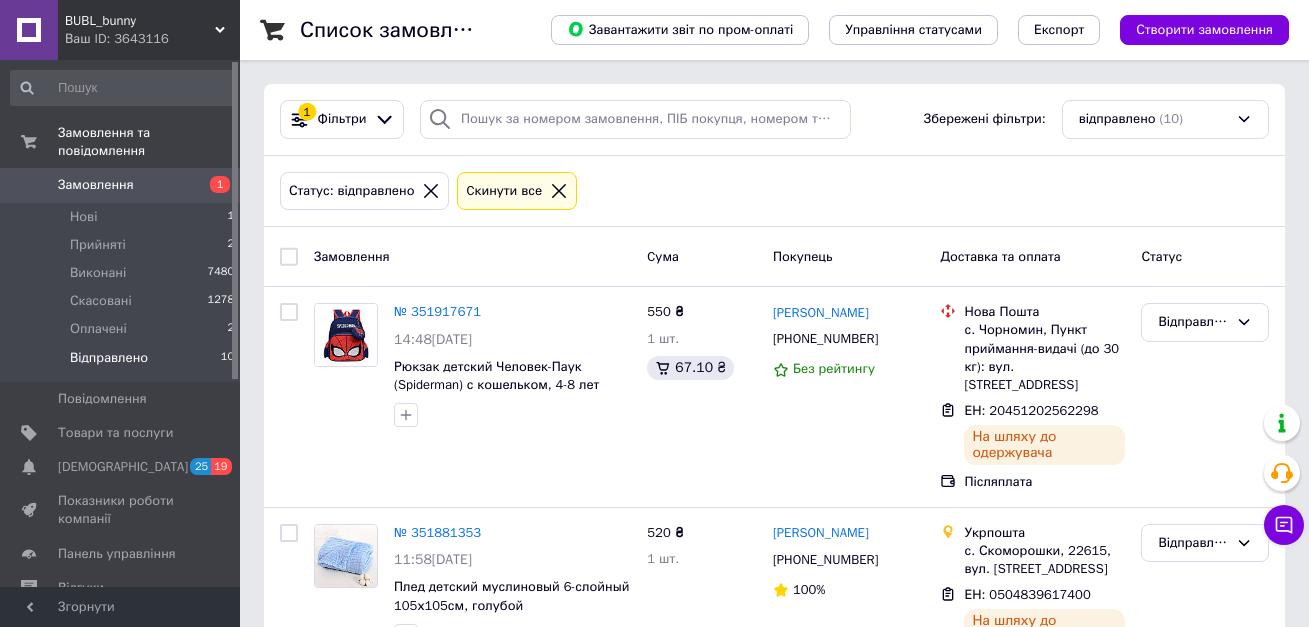 click on "Замовлення" at bounding box center (96, 185) 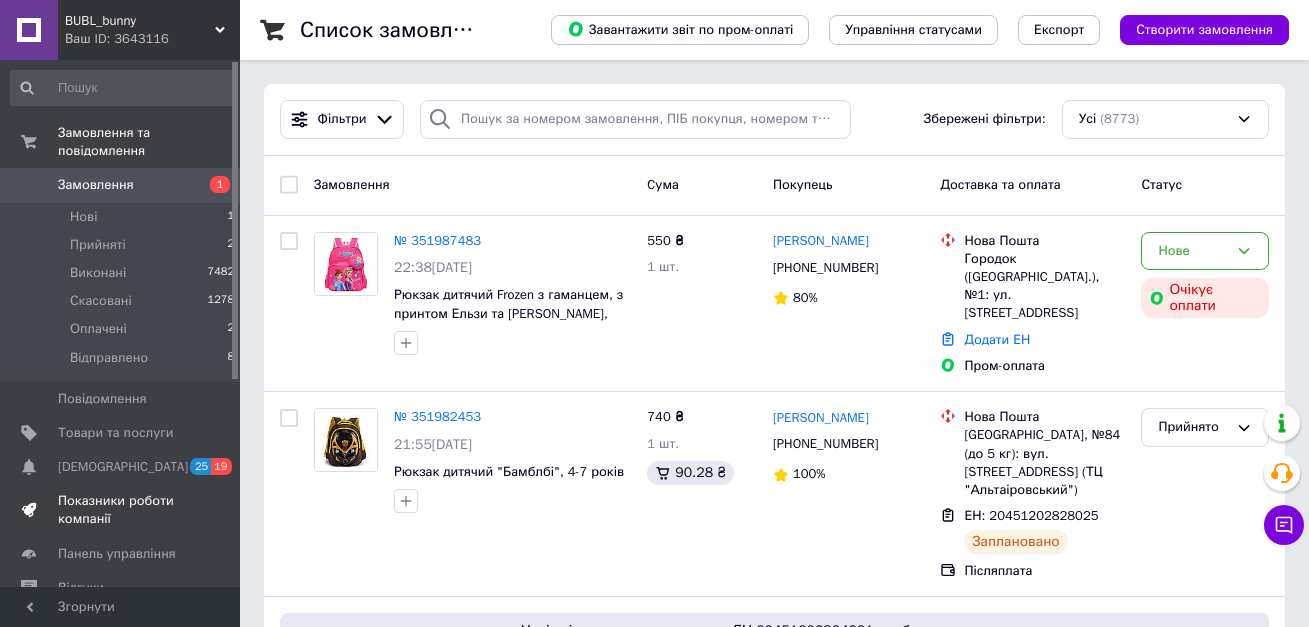 click on "Показники роботи компанії" at bounding box center (121, 510) 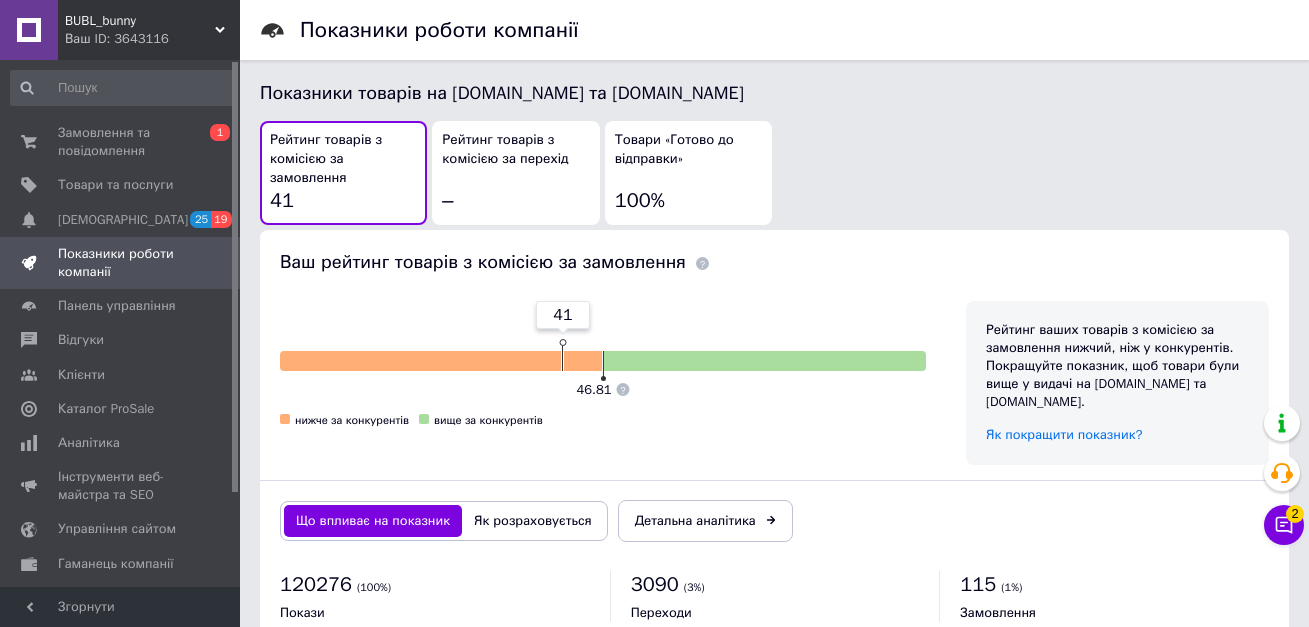scroll, scrollTop: 1181, scrollLeft: 0, axis: vertical 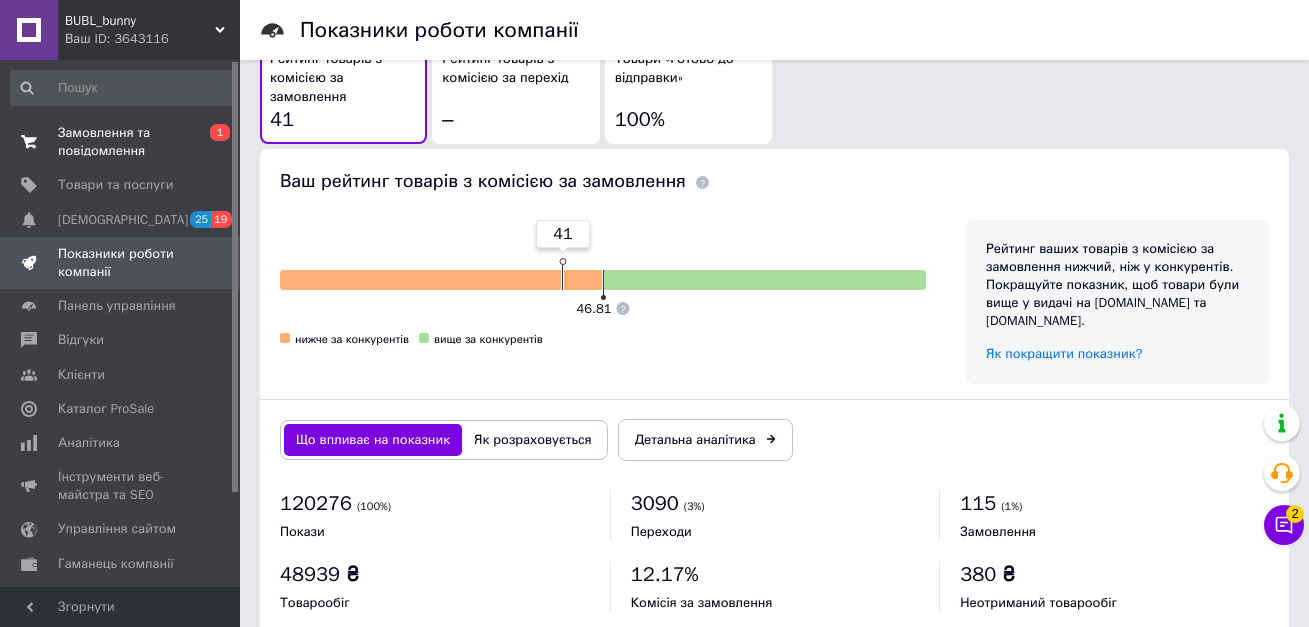 click on "Замовлення та повідомлення" at bounding box center (121, 142) 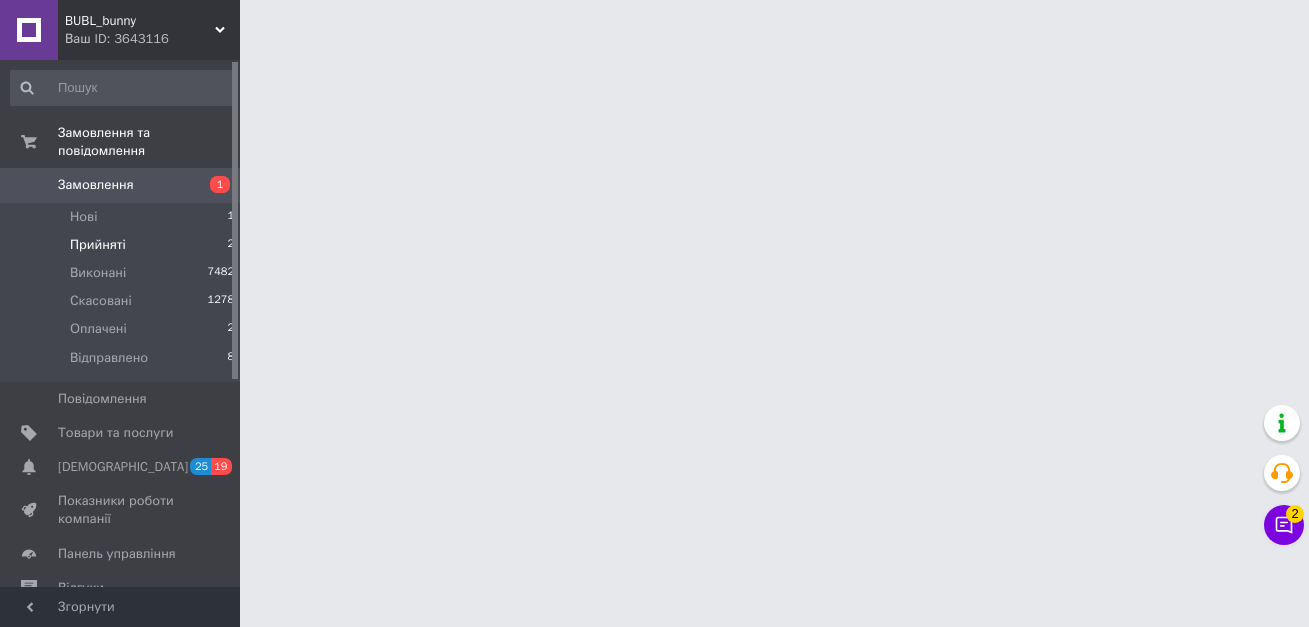 scroll, scrollTop: 0, scrollLeft: 0, axis: both 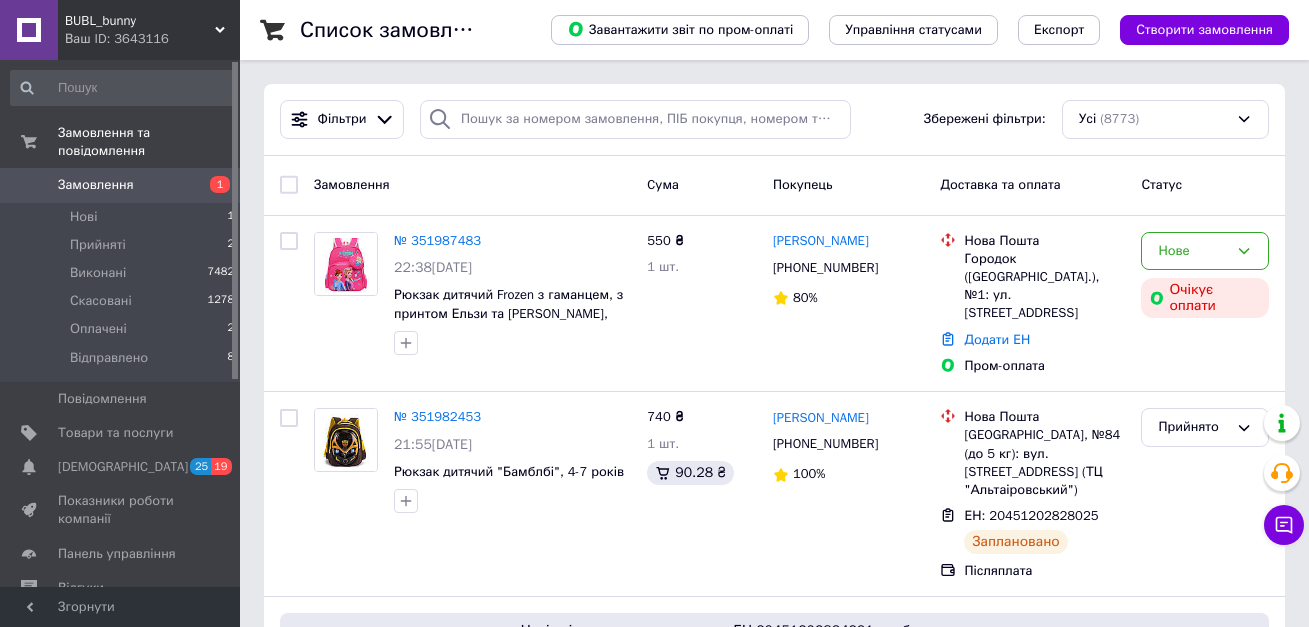 click on "Замовлення" at bounding box center [96, 185] 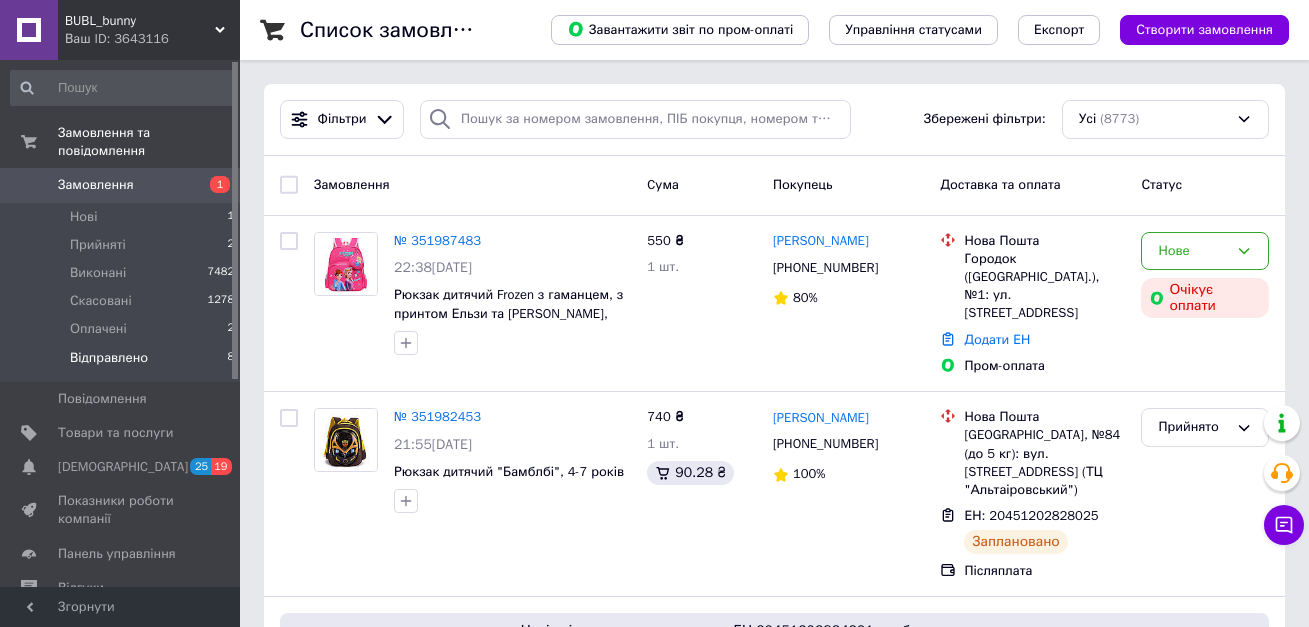 click on "Відправлено" at bounding box center (109, 358) 